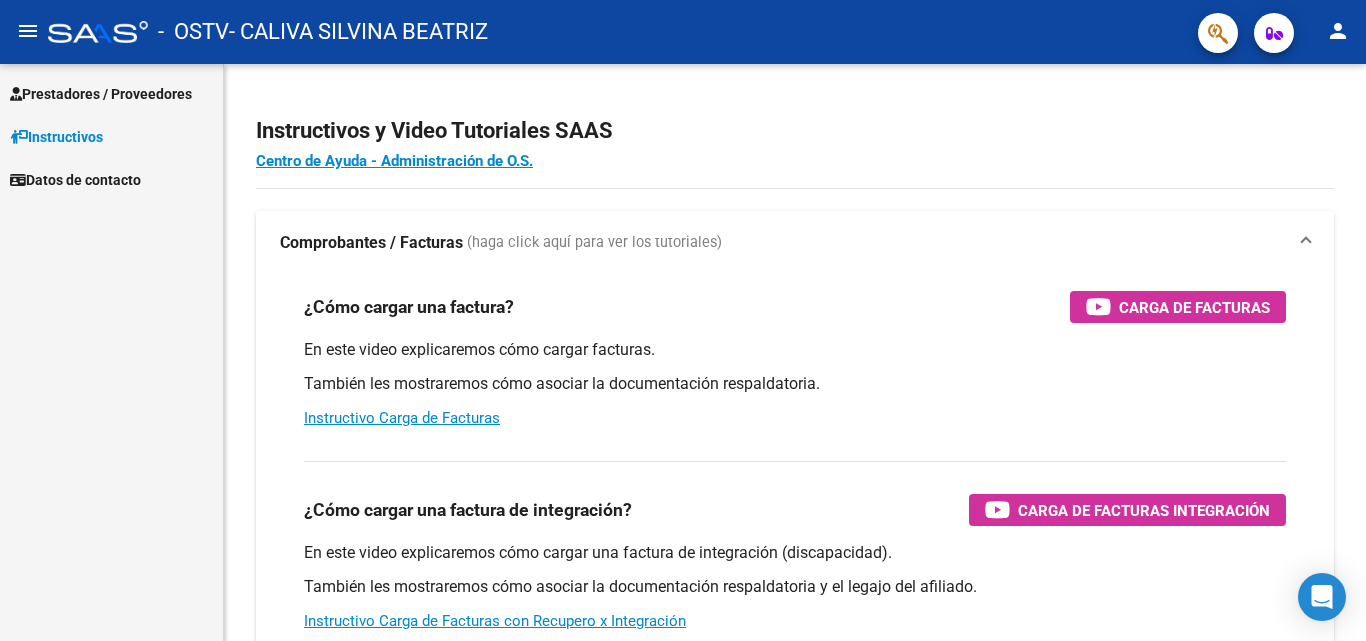 scroll, scrollTop: 0, scrollLeft: 0, axis: both 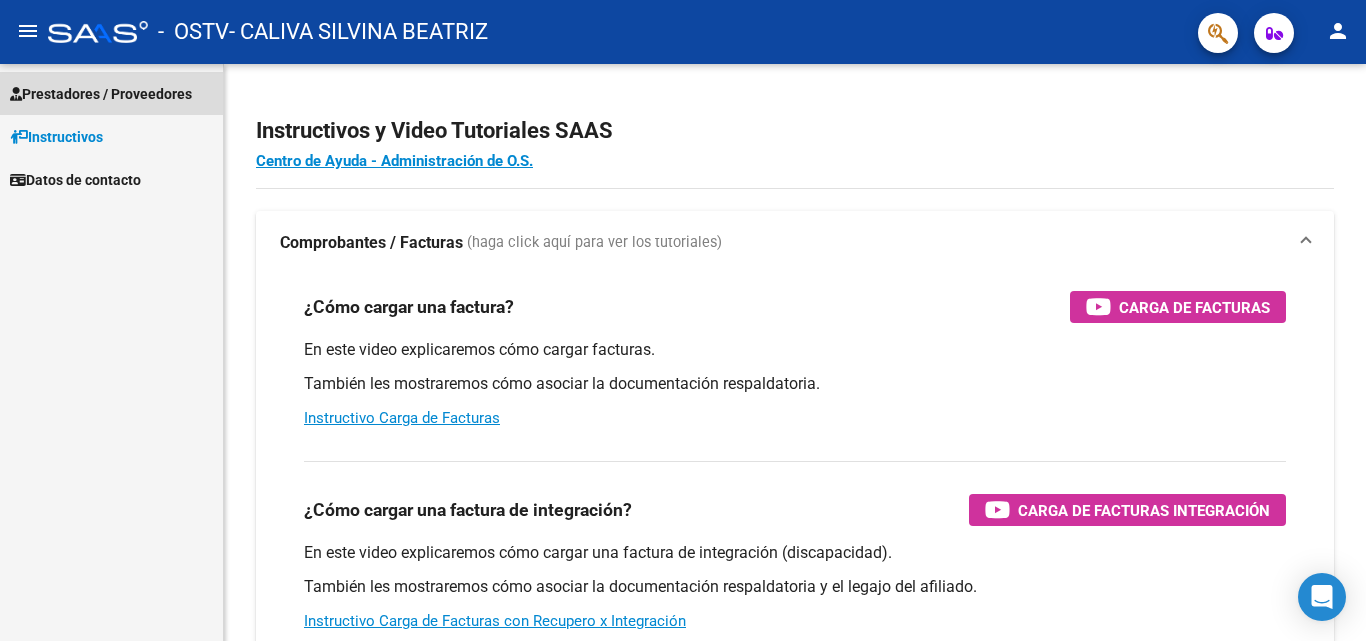 click on "Prestadores / Proveedores" at bounding box center [101, 94] 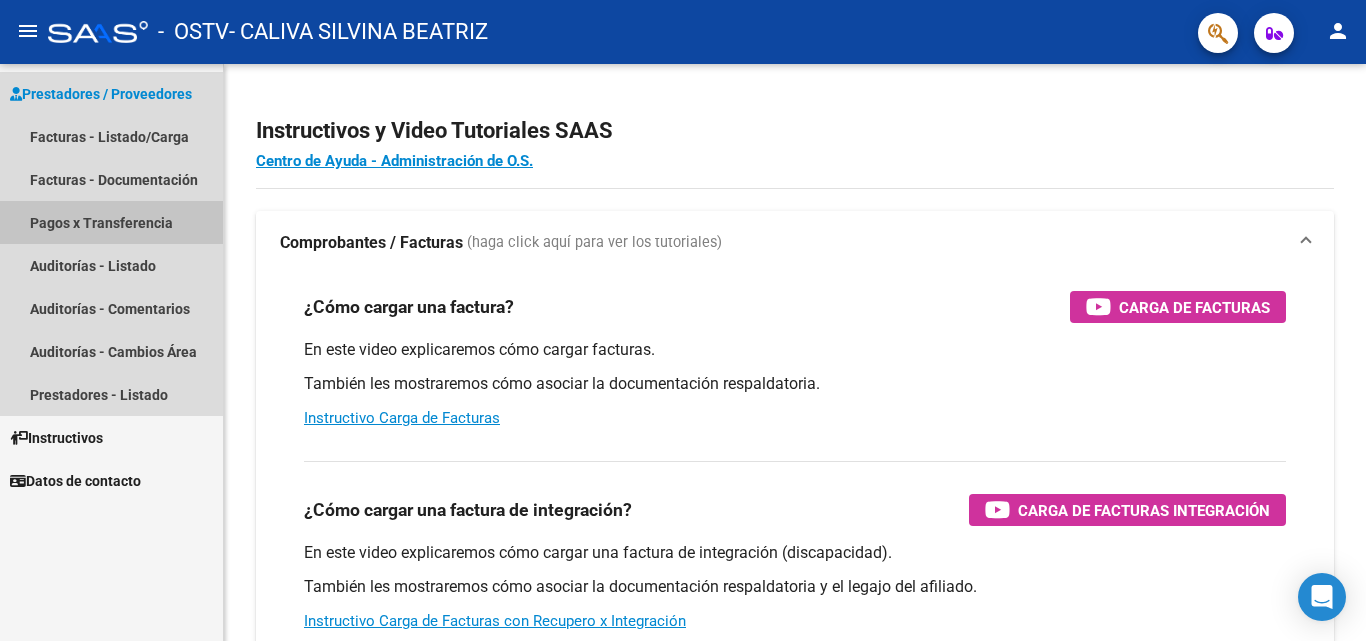 click on "Pagos x Transferencia" at bounding box center (111, 222) 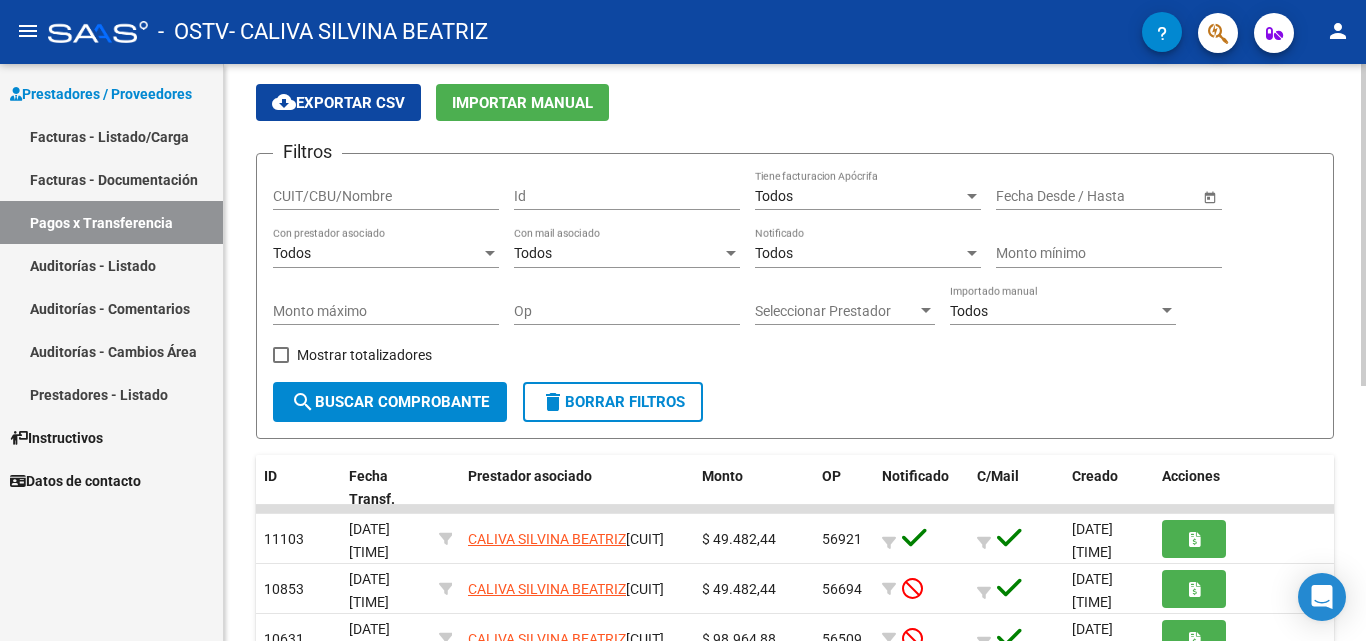 scroll, scrollTop: 81, scrollLeft: 0, axis: vertical 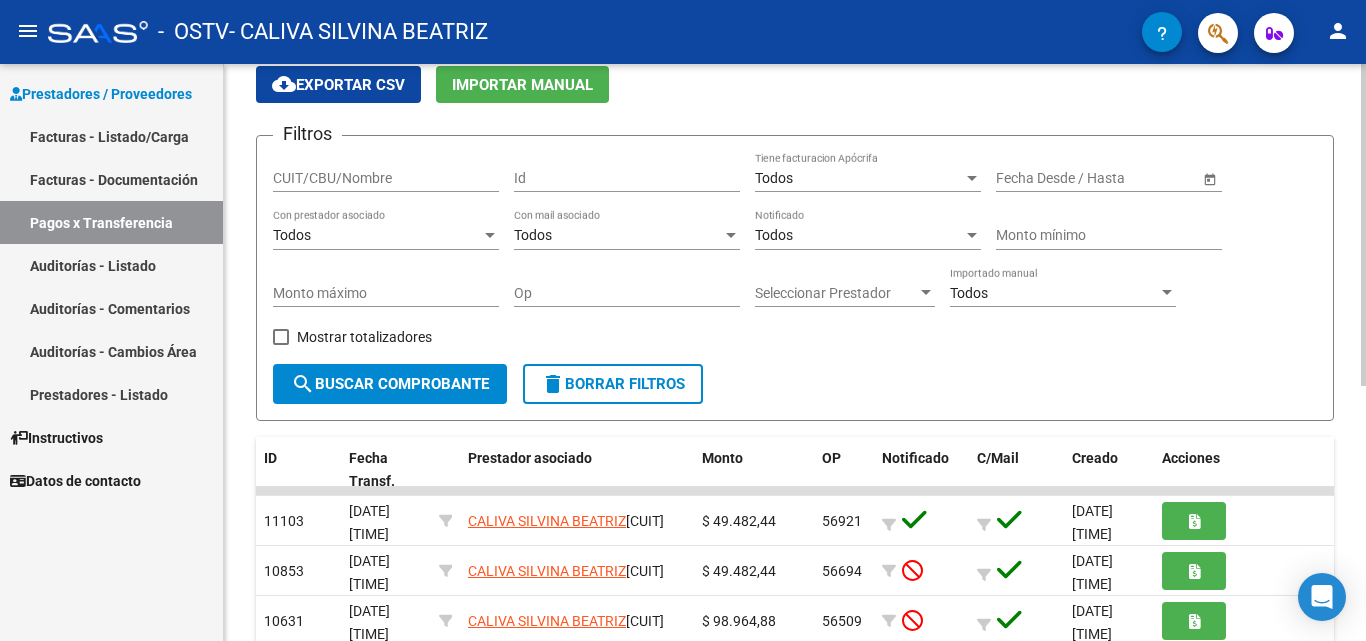 click 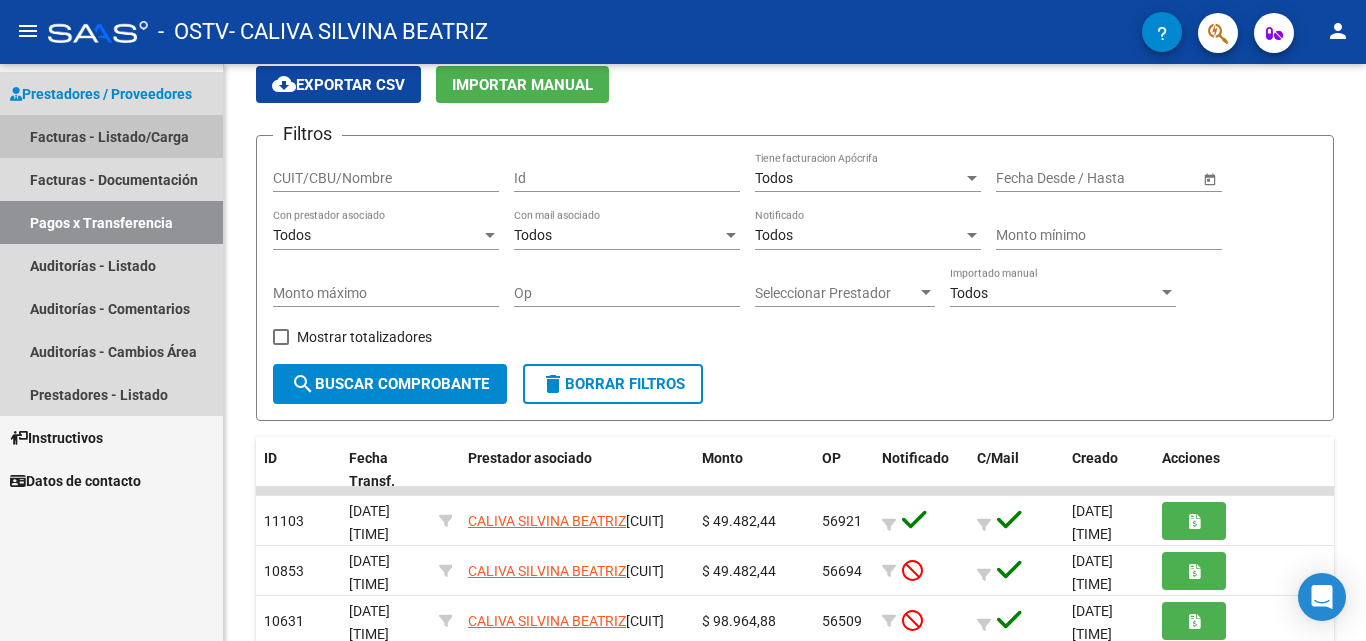 click on "Facturas - Listado/Carga" at bounding box center (111, 136) 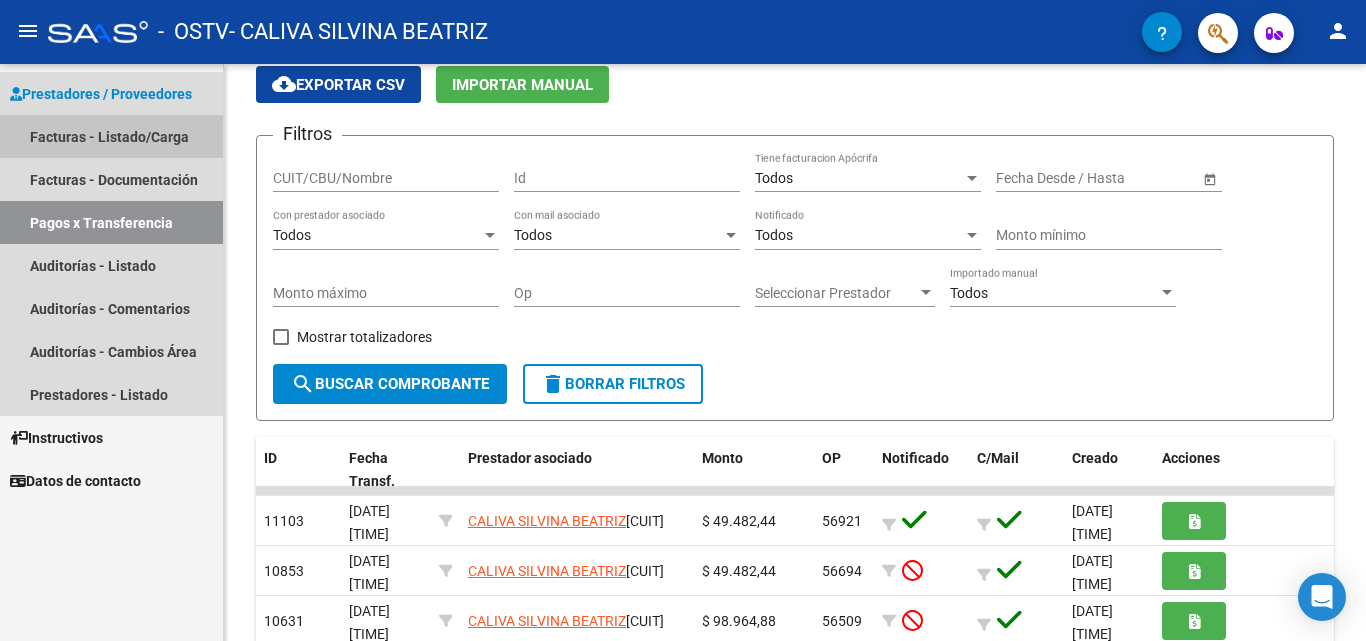 drag, startPoint x: 83, startPoint y: 146, endPoint x: 1106, endPoint y: 54, distance: 1027.1285 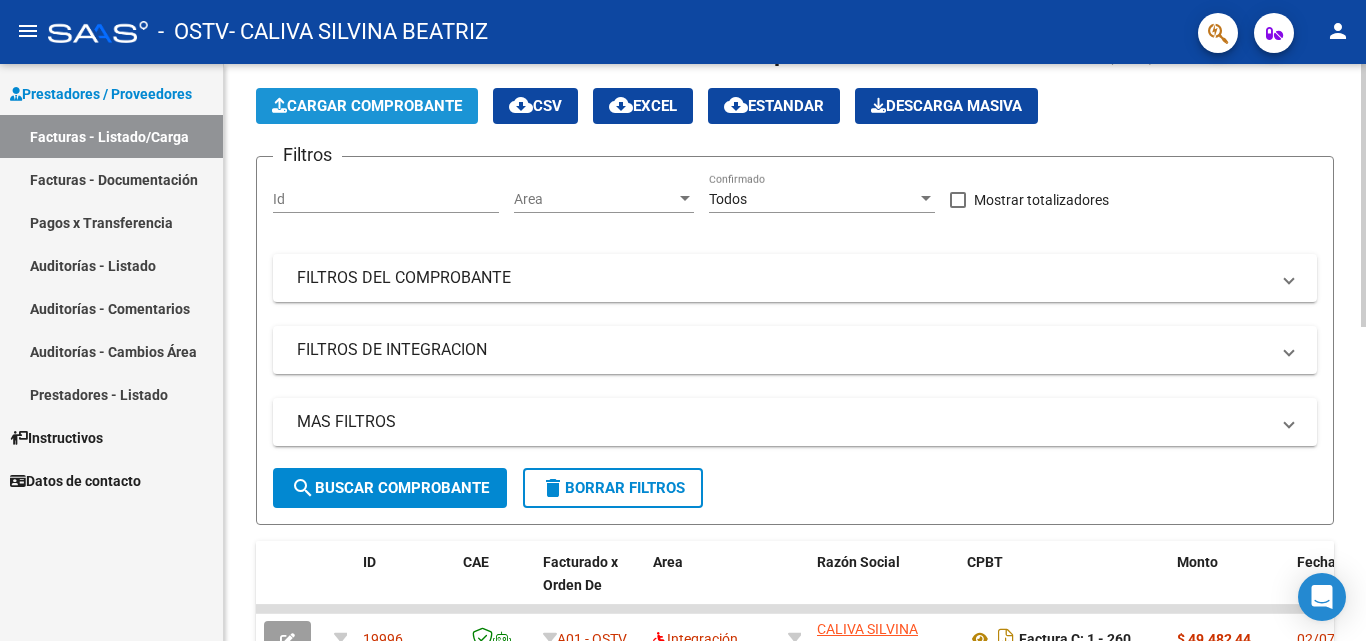 click on "Cargar Comprobante" 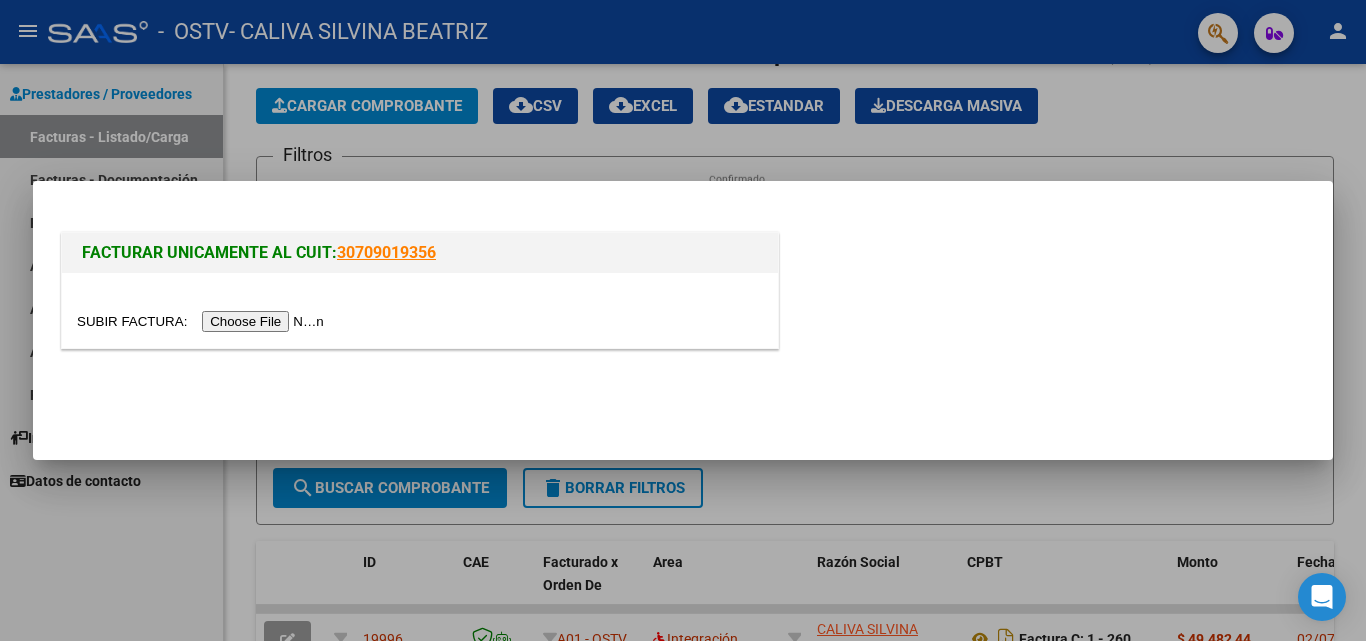 click at bounding box center [203, 321] 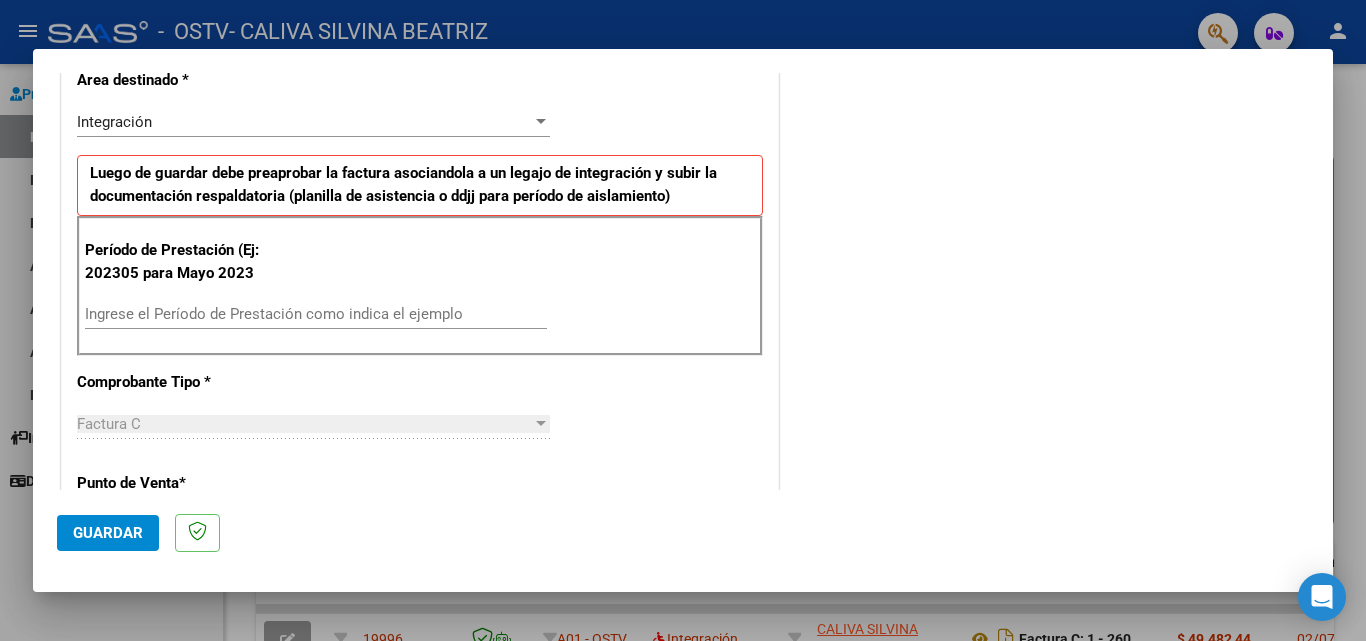 scroll, scrollTop: 443, scrollLeft: 0, axis: vertical 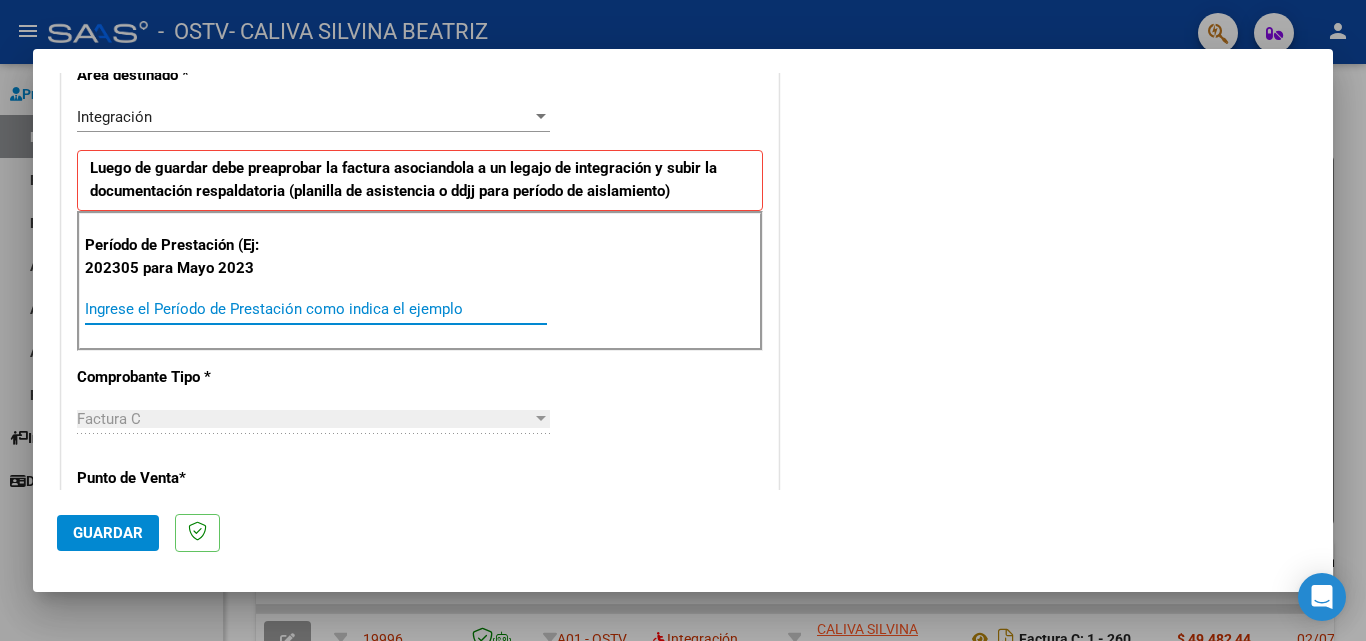 click on "Ingrese el Período de Prestación como indica el ejemplo" at bounding box center [316, 309] 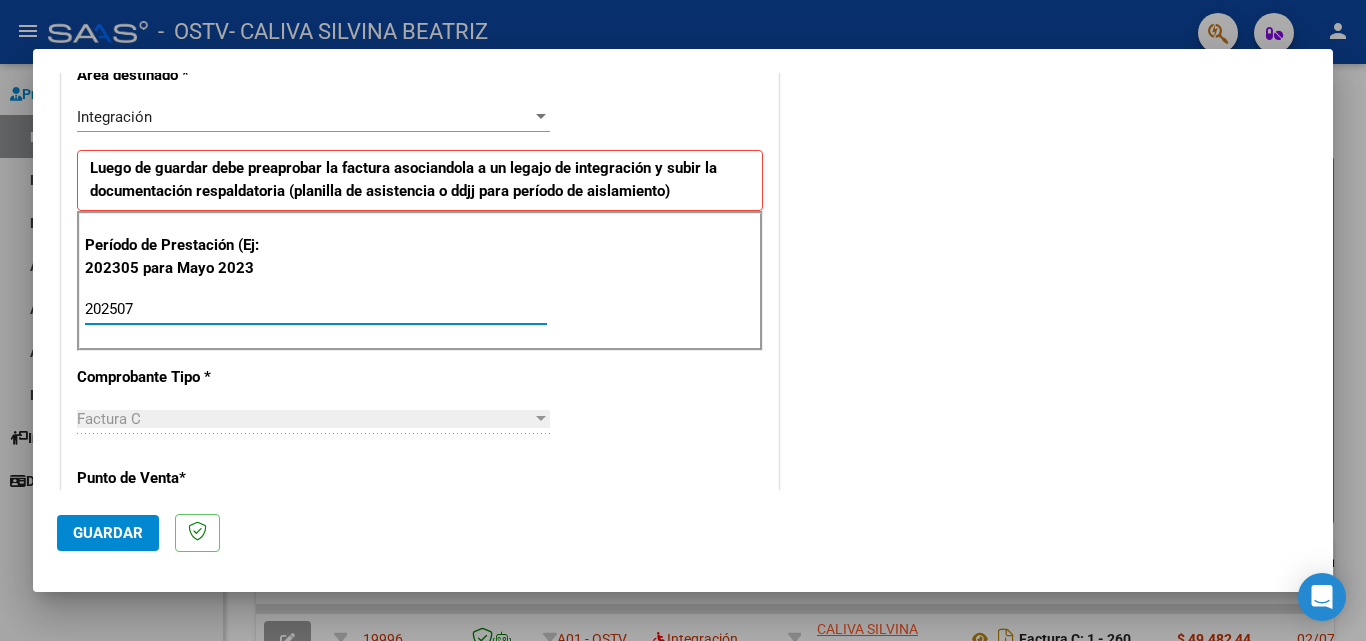 type on "202507" 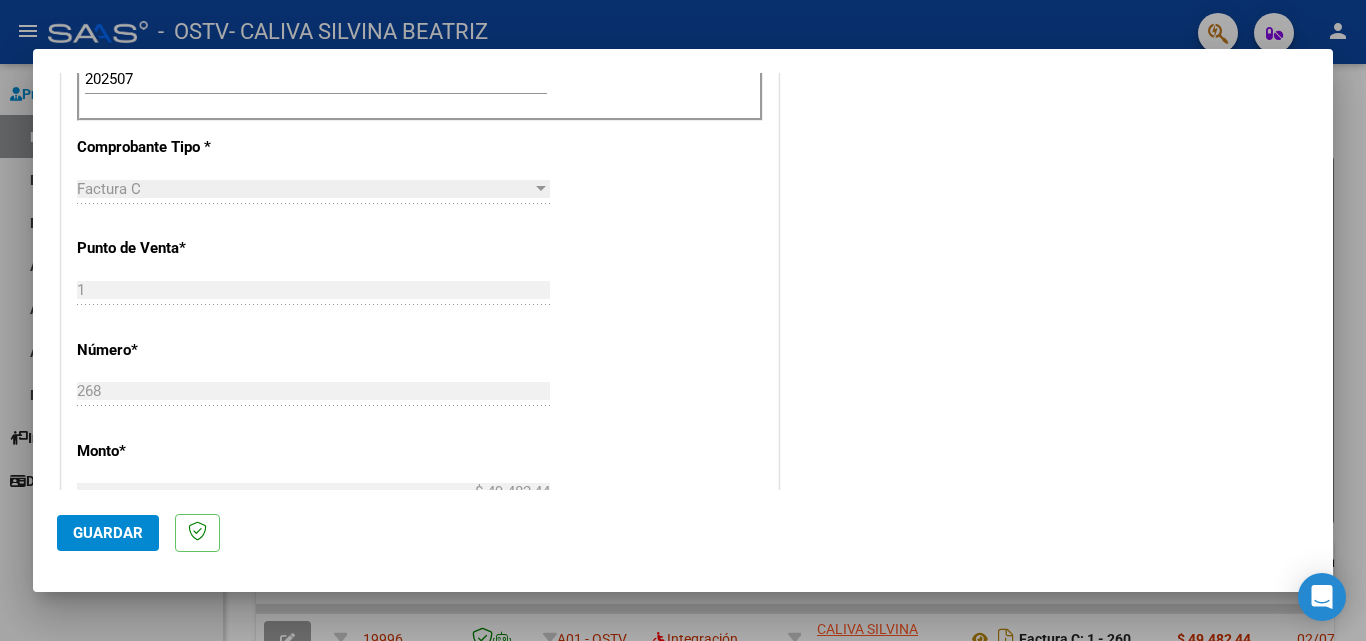 scroll, scrollTop: 709, scrollLeft: 0, axis: vertical 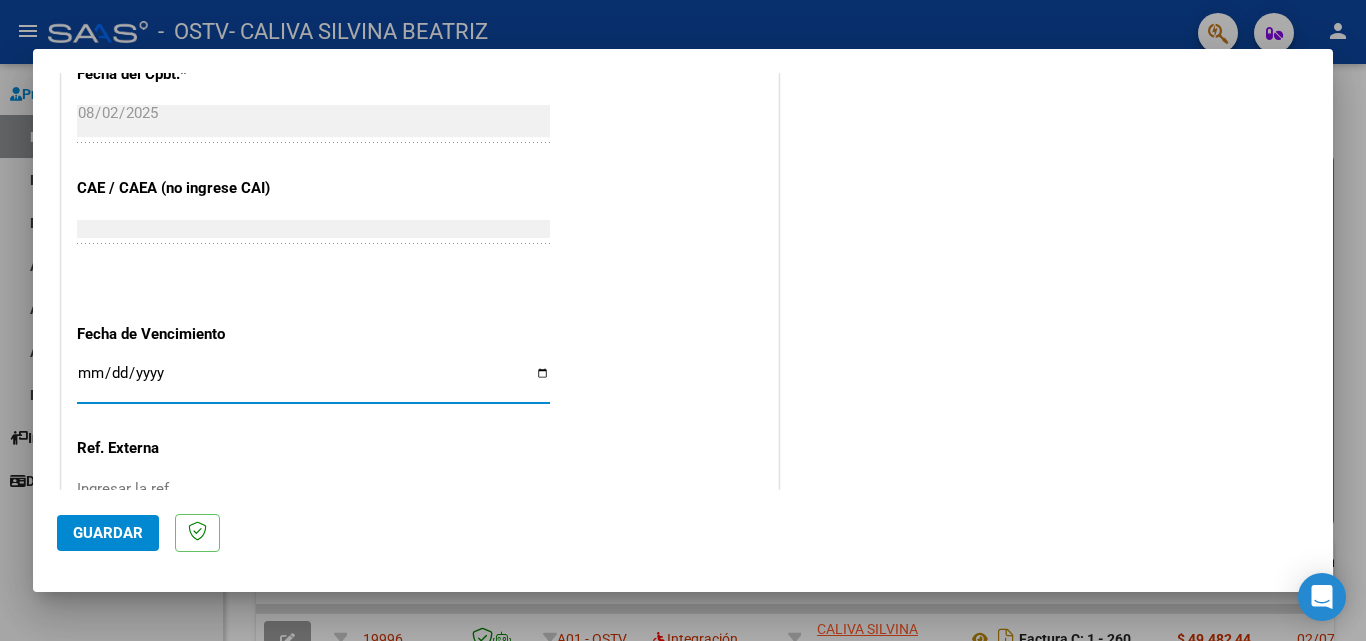 click on "Ingresar la fecha" at bounding box center (313, 381) 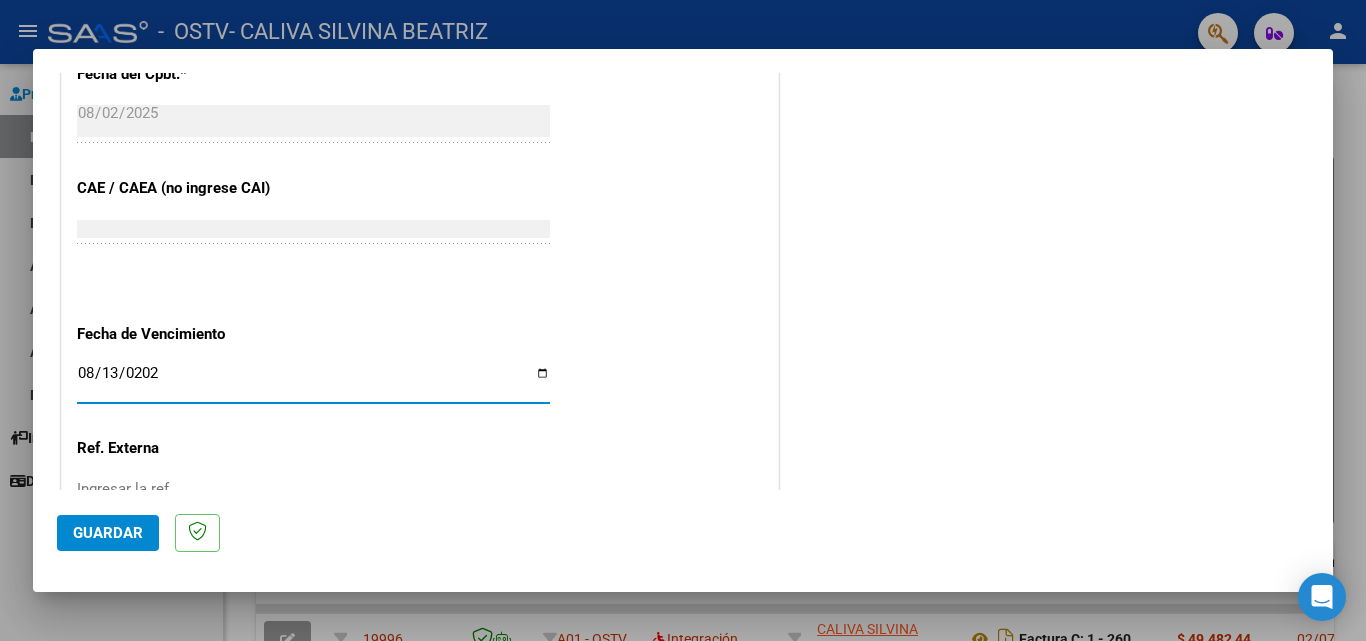 type on "2025-08-13" 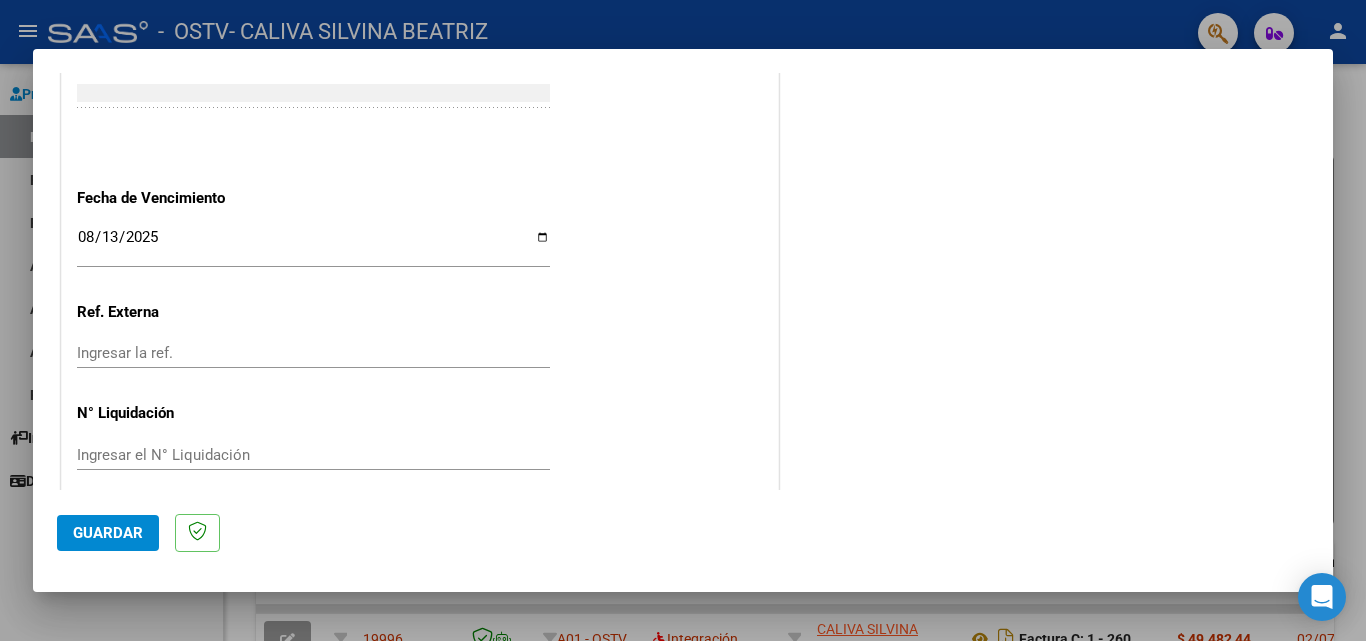 scroll, scrollTop: 1305, scrollLeft: 0, axis: vertical 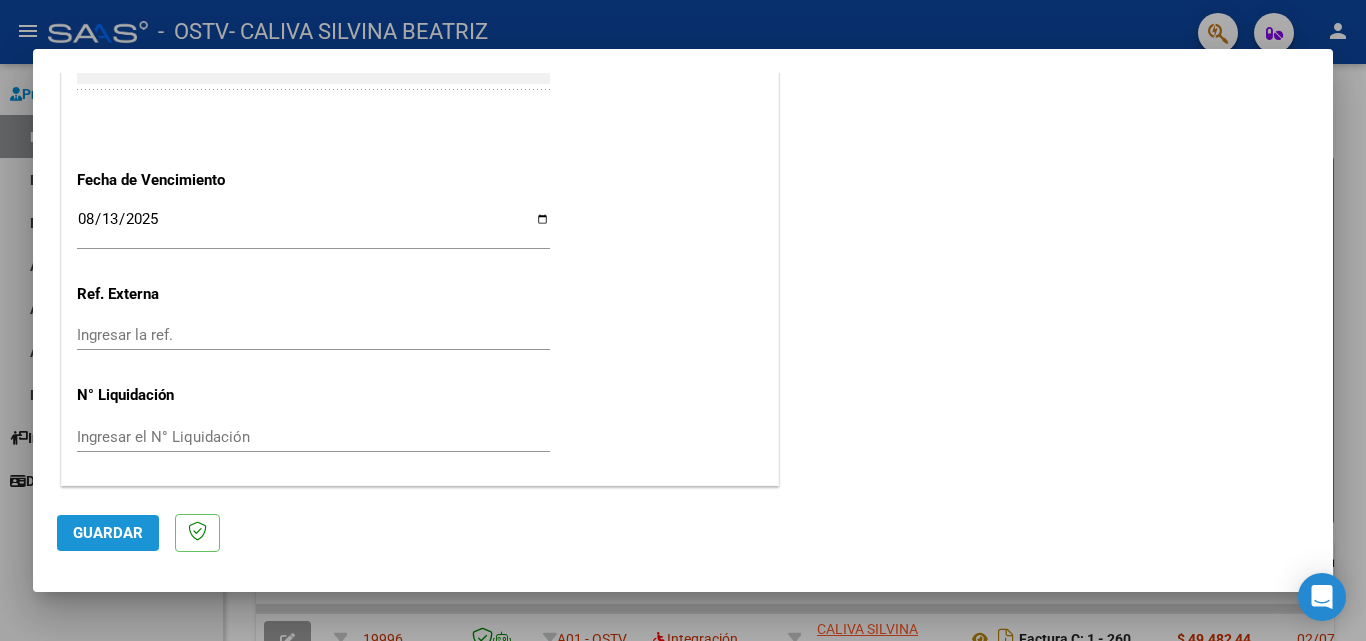 click on "Guardar" 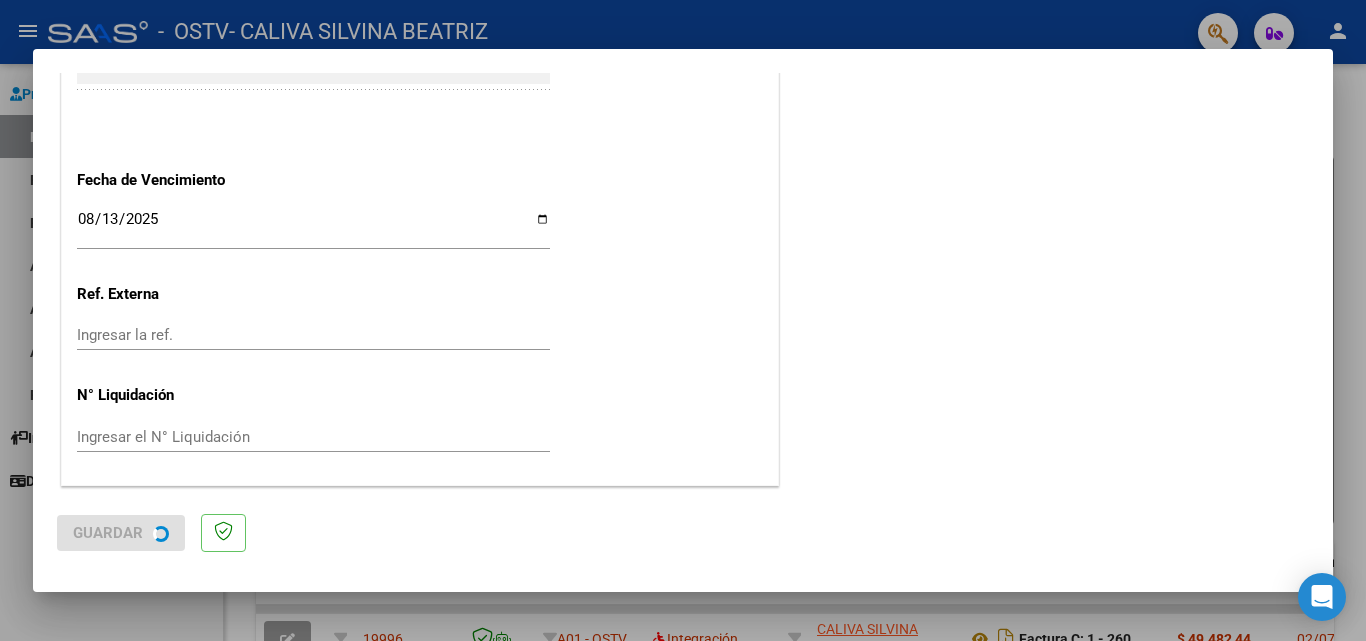 scroll, scrollTop: 0, scrollLeft: 0, axis: both 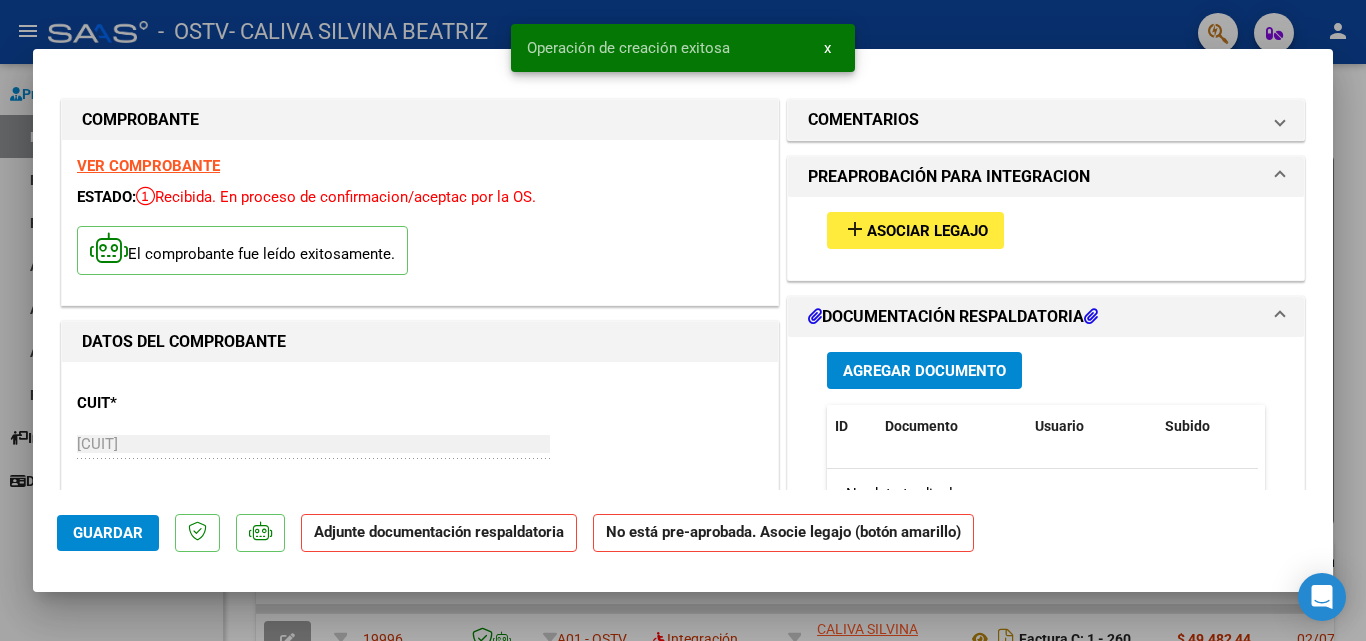 click on "Agregar Documento" at bounding box center (924, 371) 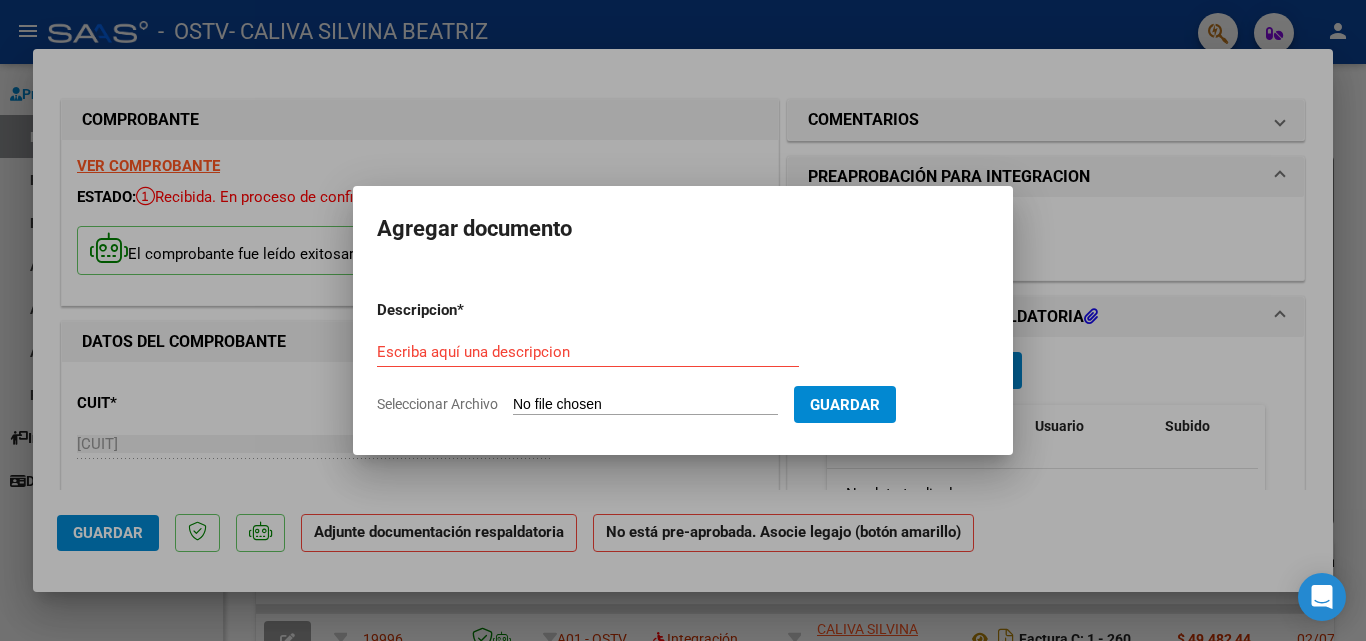 click on "Escriba aquí una descripcion" at bounding box center [588, 352] 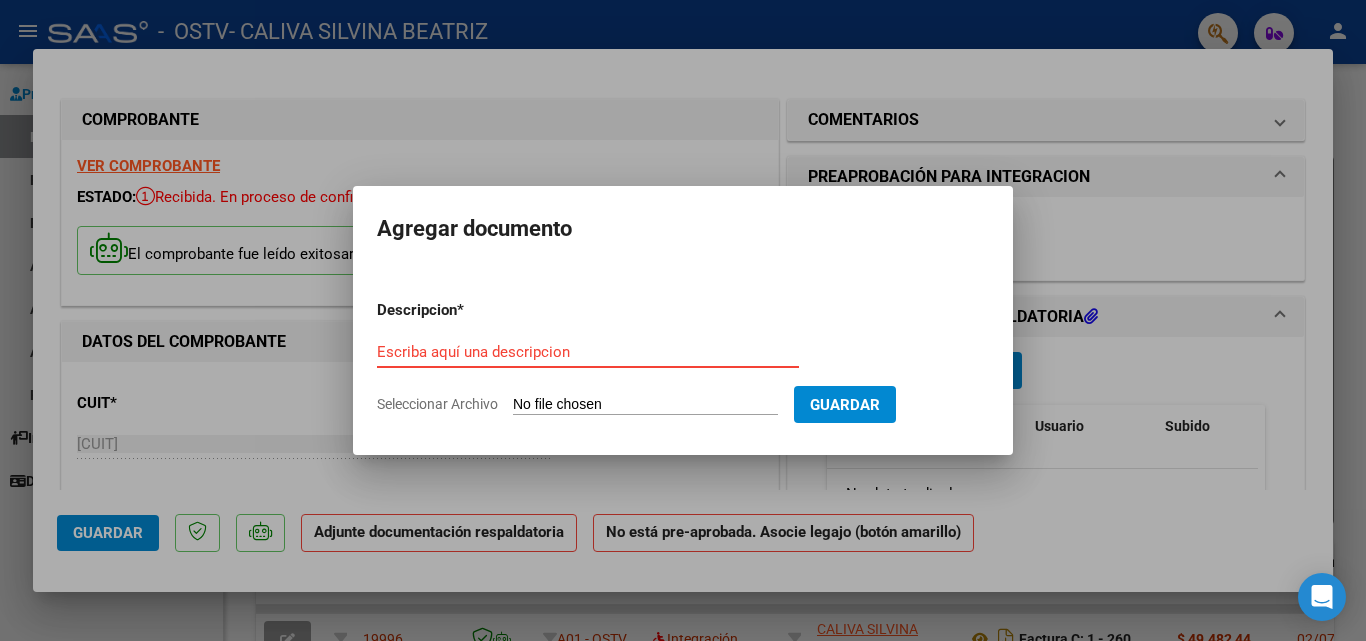 click on "Escriba aquí una descripcion" at bounding box center (588, 352) 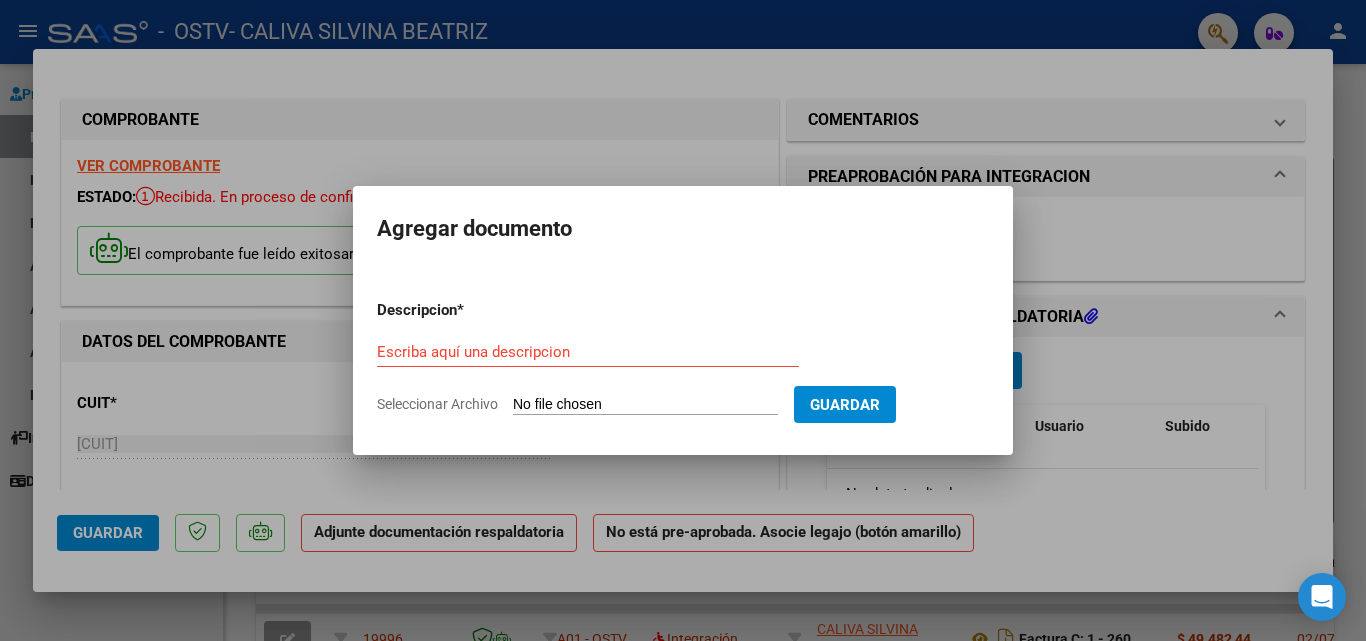 click on "Seleccionar Archivo" at bounding box center [645, 405] 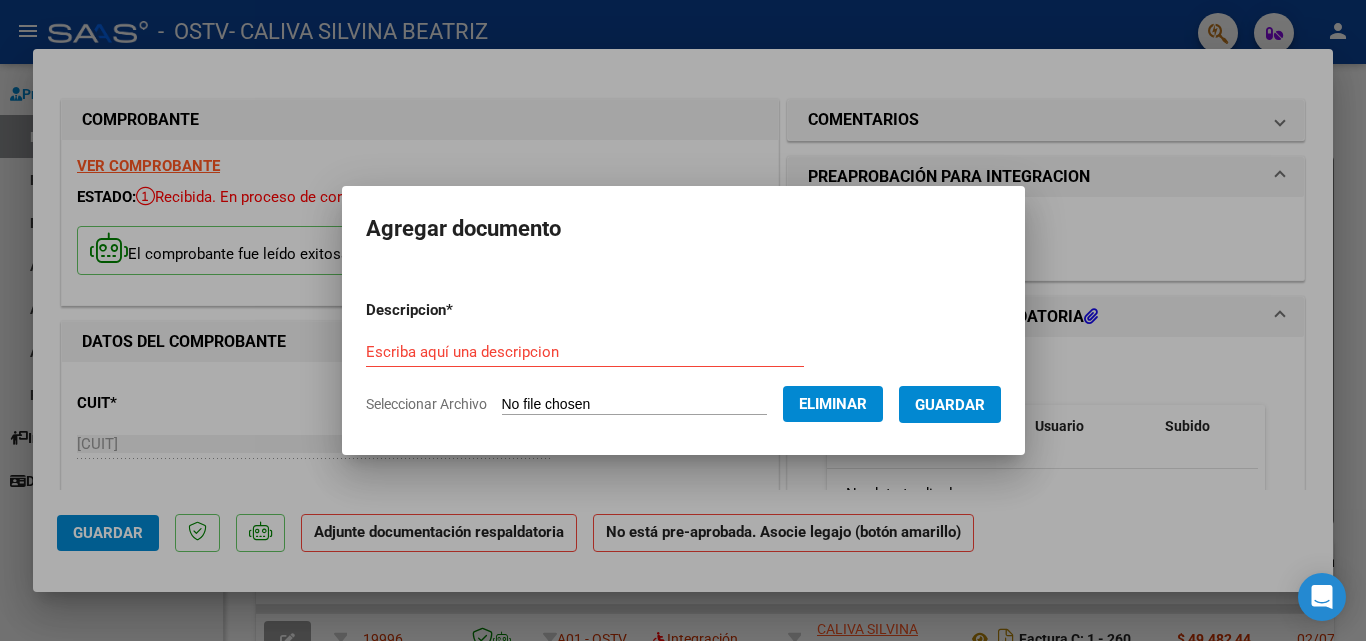 click on "Guardar" at bounding box center [950, 404] 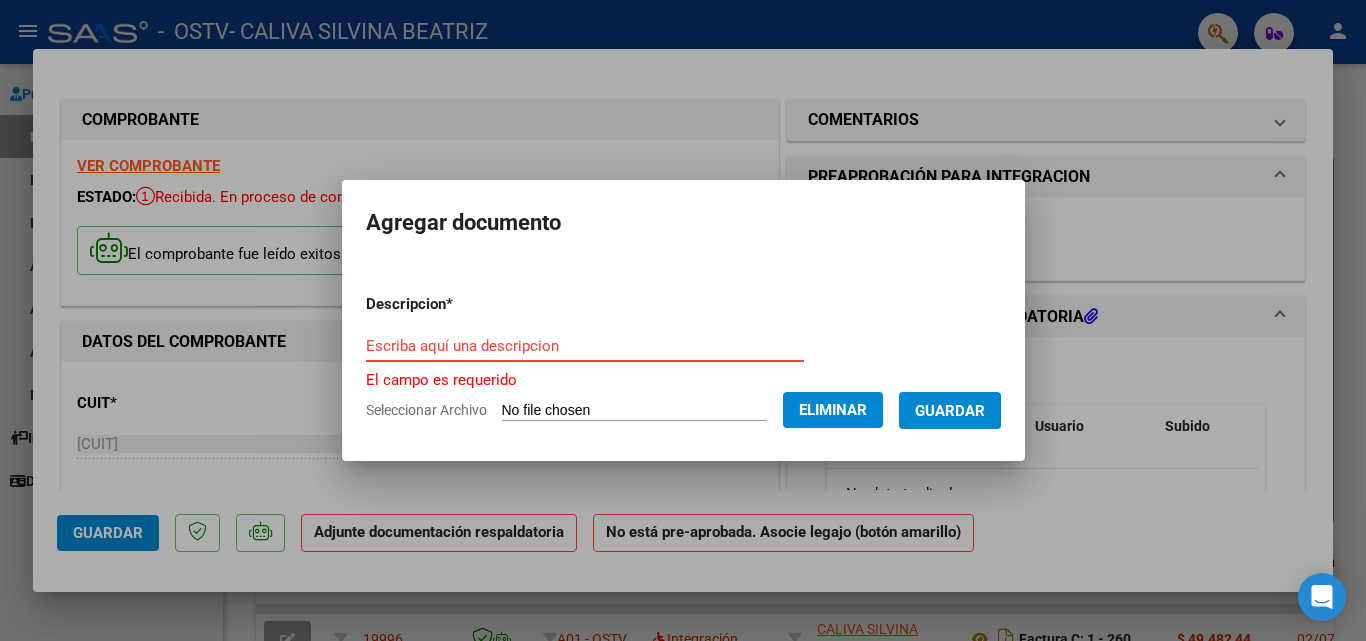 click on "Escriba aquí una descripcion" at bounding box center [585, 346] 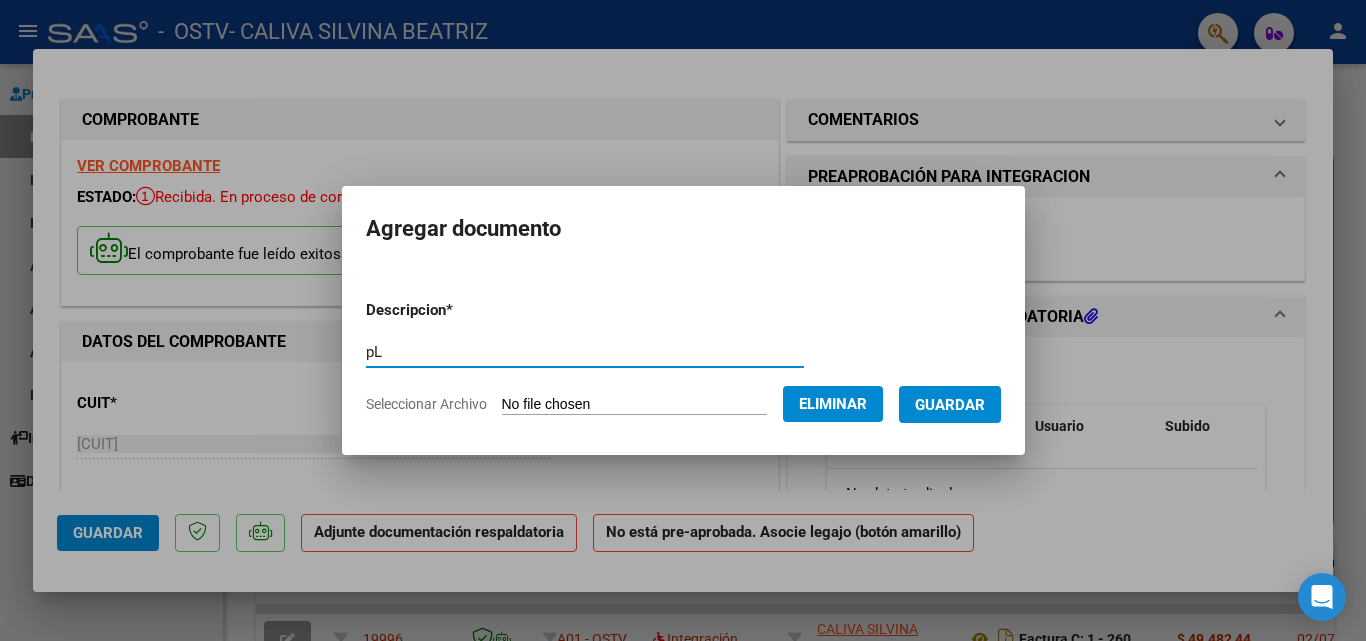 type on "p" 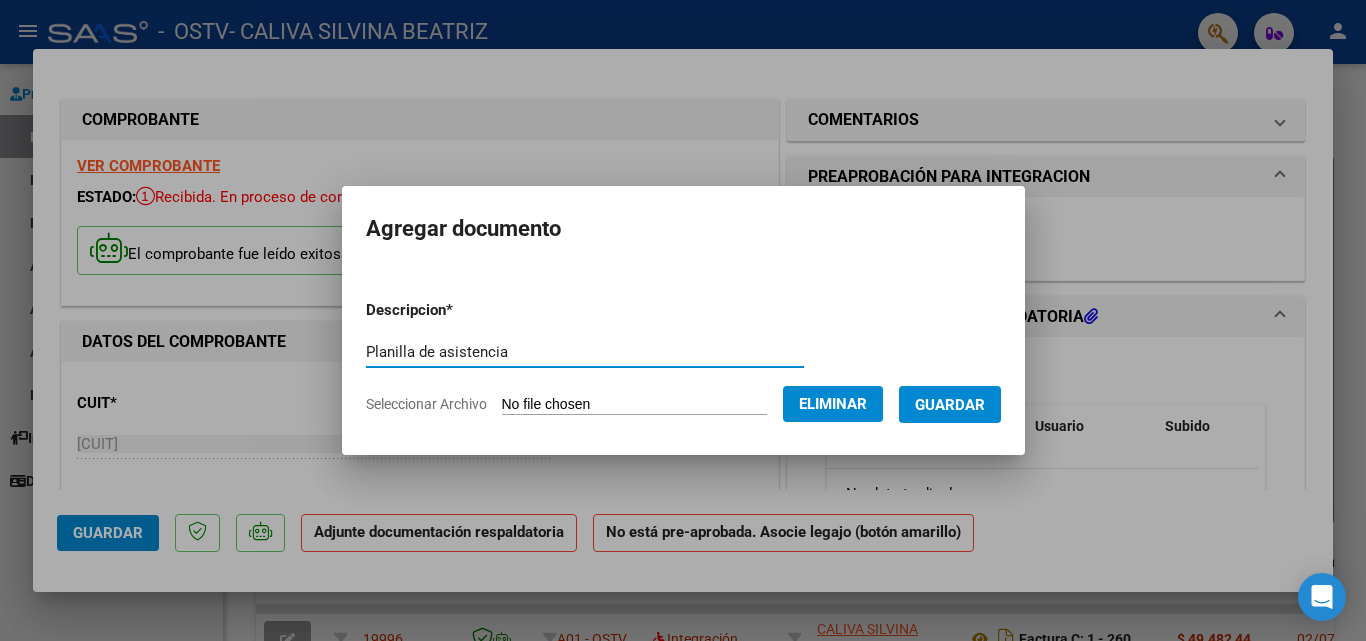 type on "Planilla de asistencia" 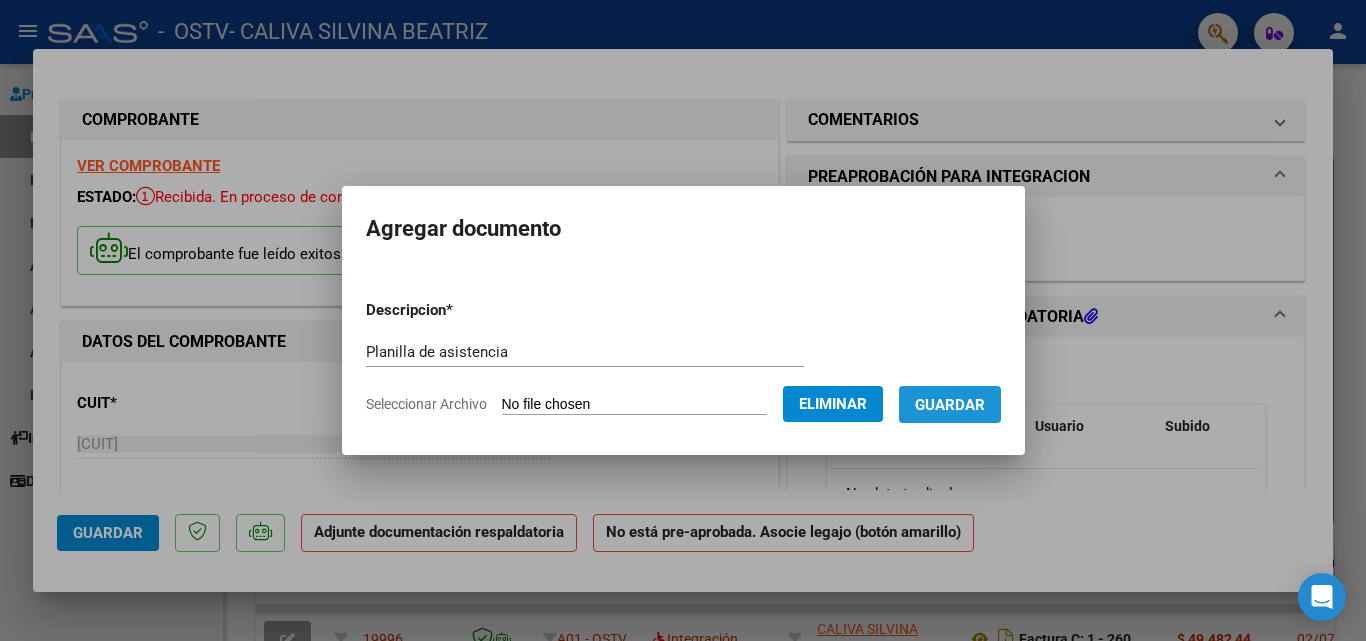 click on "Guardar" at bounding box center (950, 404) 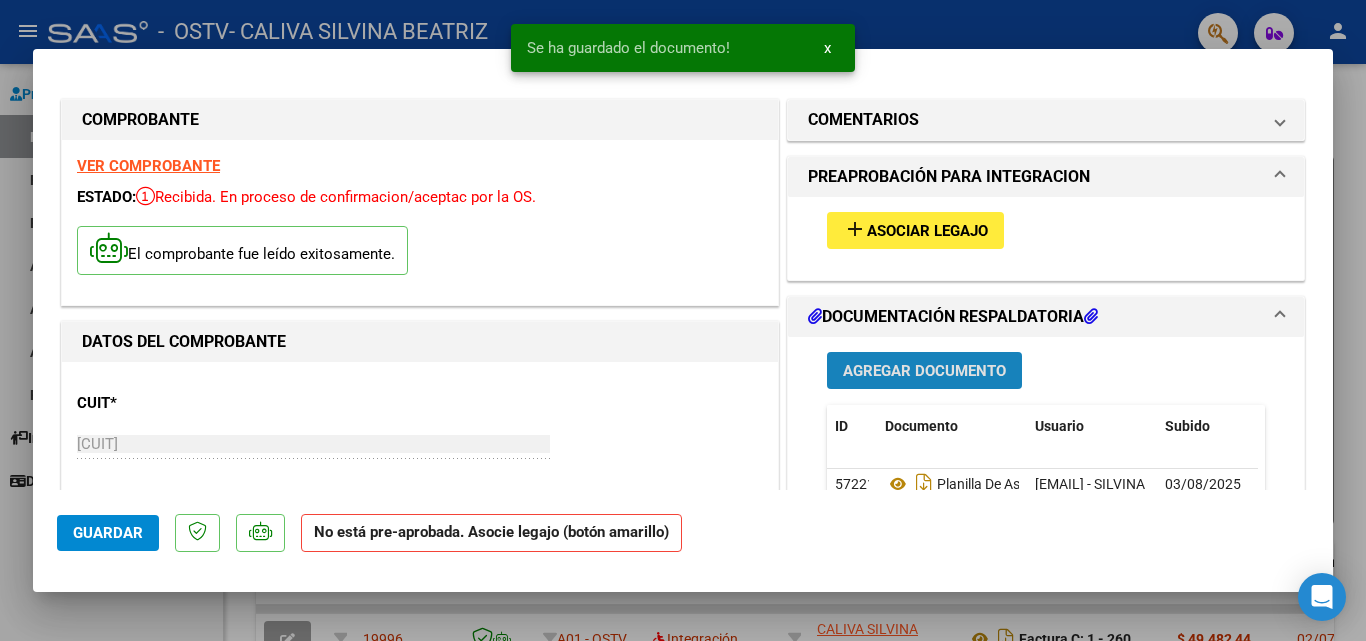 click on "Agregar Documento" at bounding box center [924, 371] 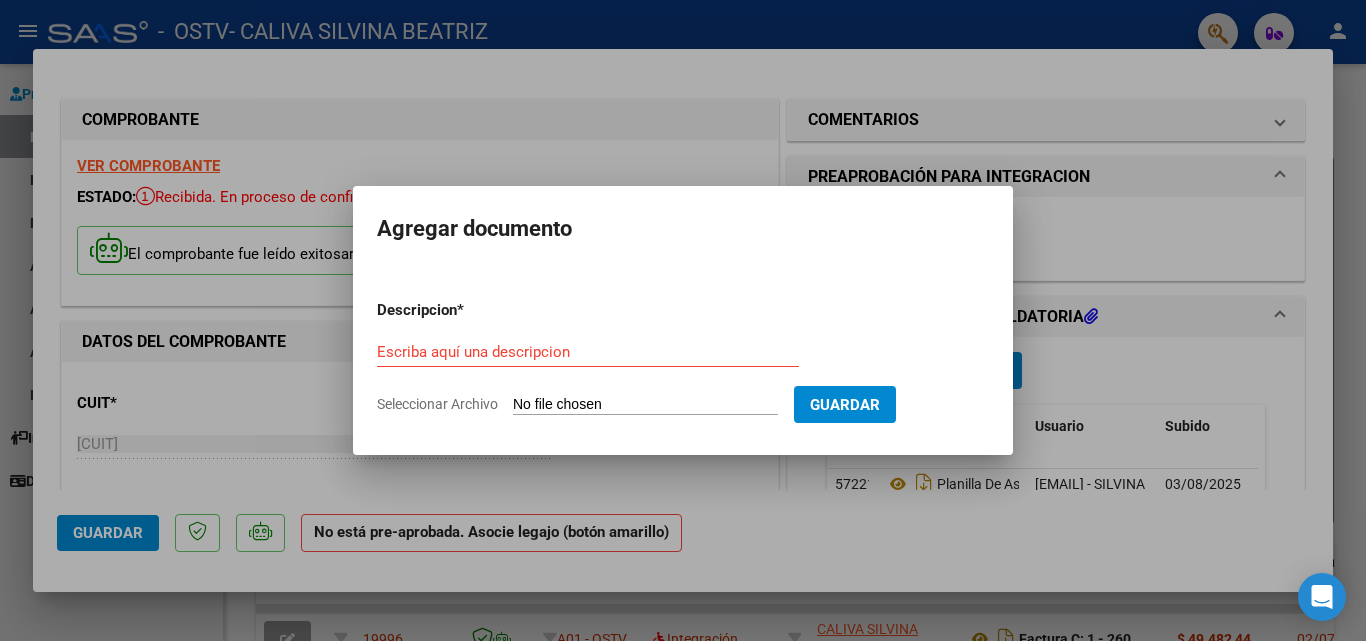 click on "Seleccionar Archivo" at bounding box center [645, 405] 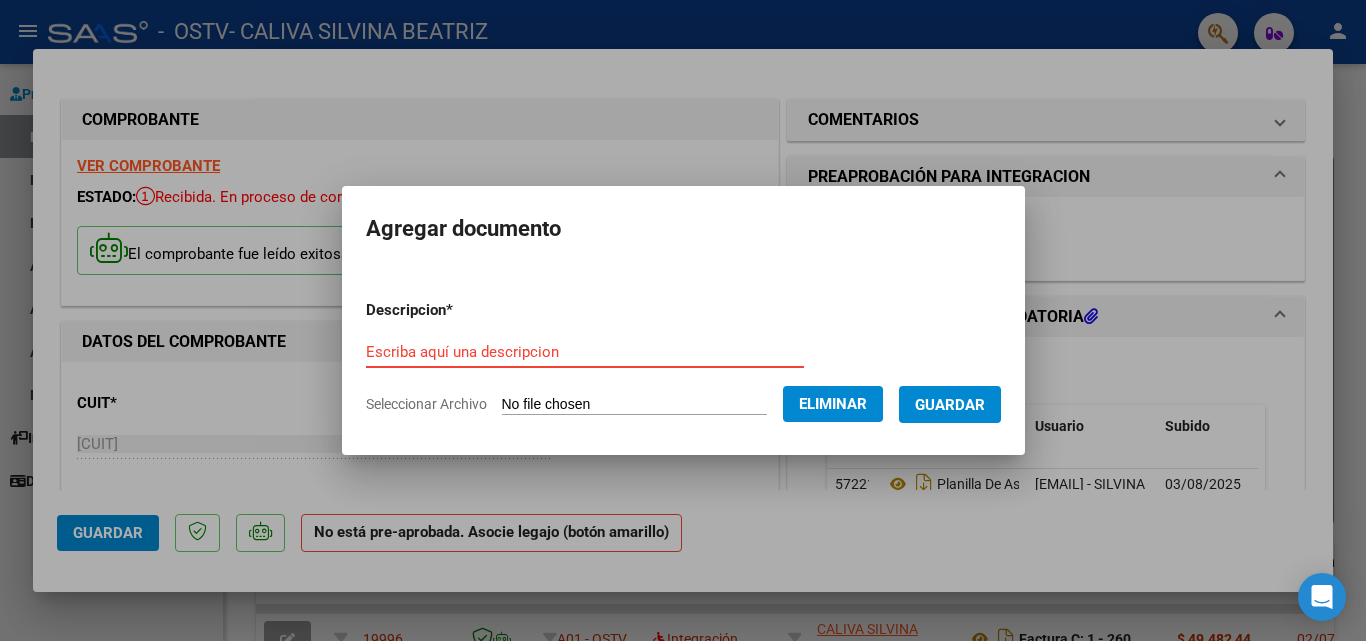 click on "Escriba aquí una descripcion" at bounding box center (585, 352) 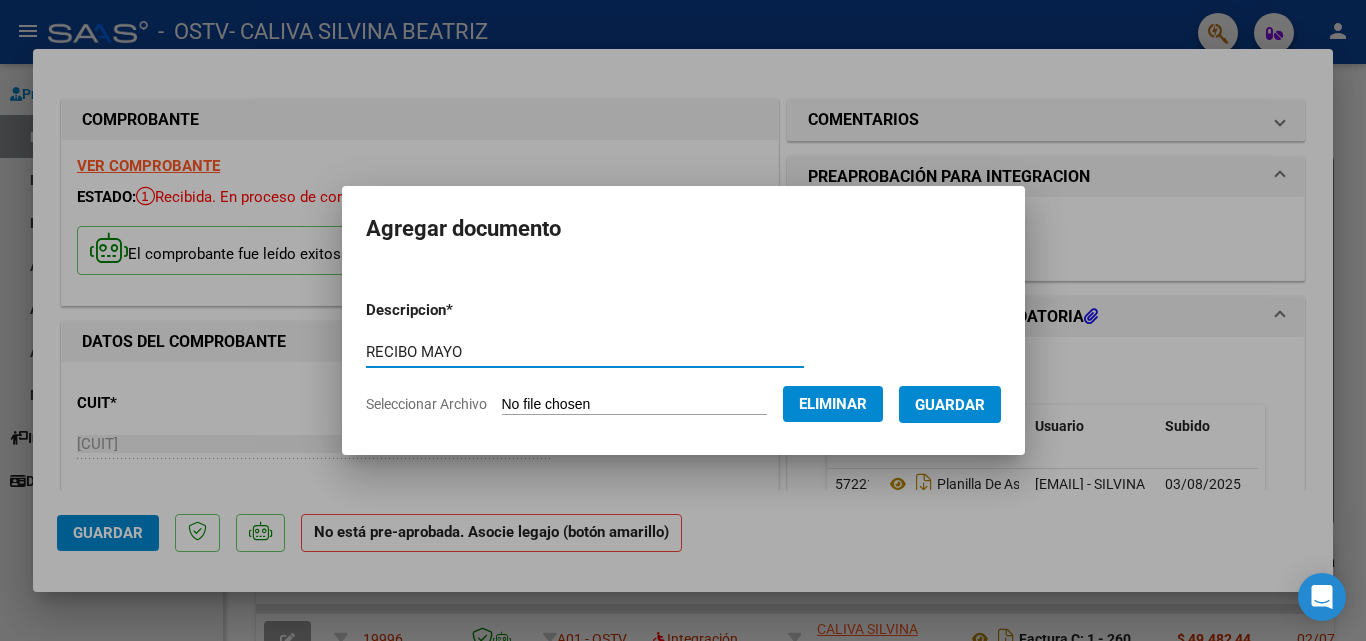 type on "RECIBO MAYO" 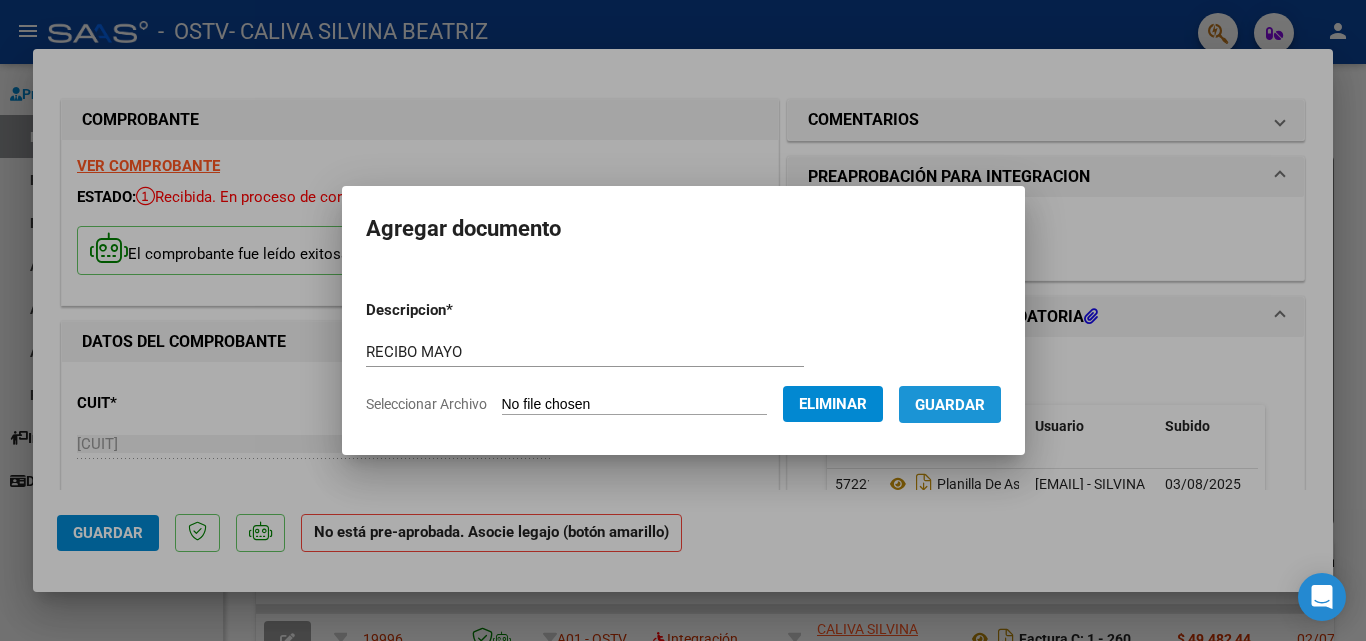 click on "Guardar" at bounding box center [950, 405] 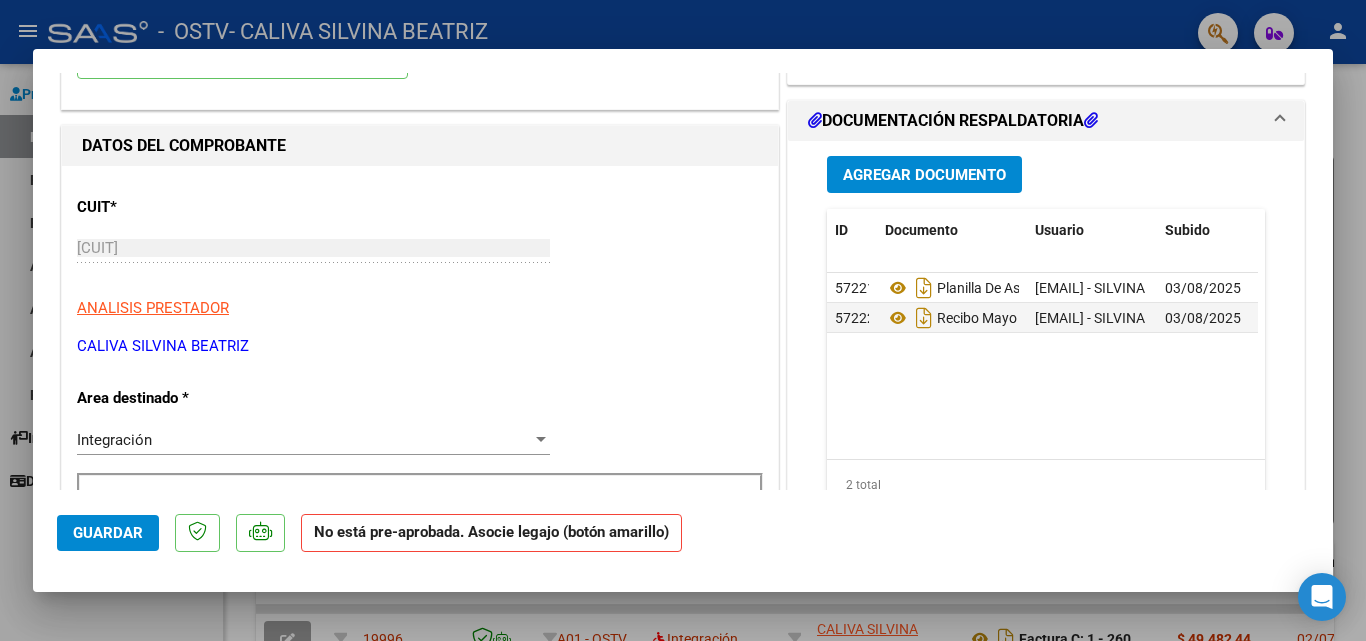scroll, scrollTop: 137, scrollLeft: 0, axis: vertical 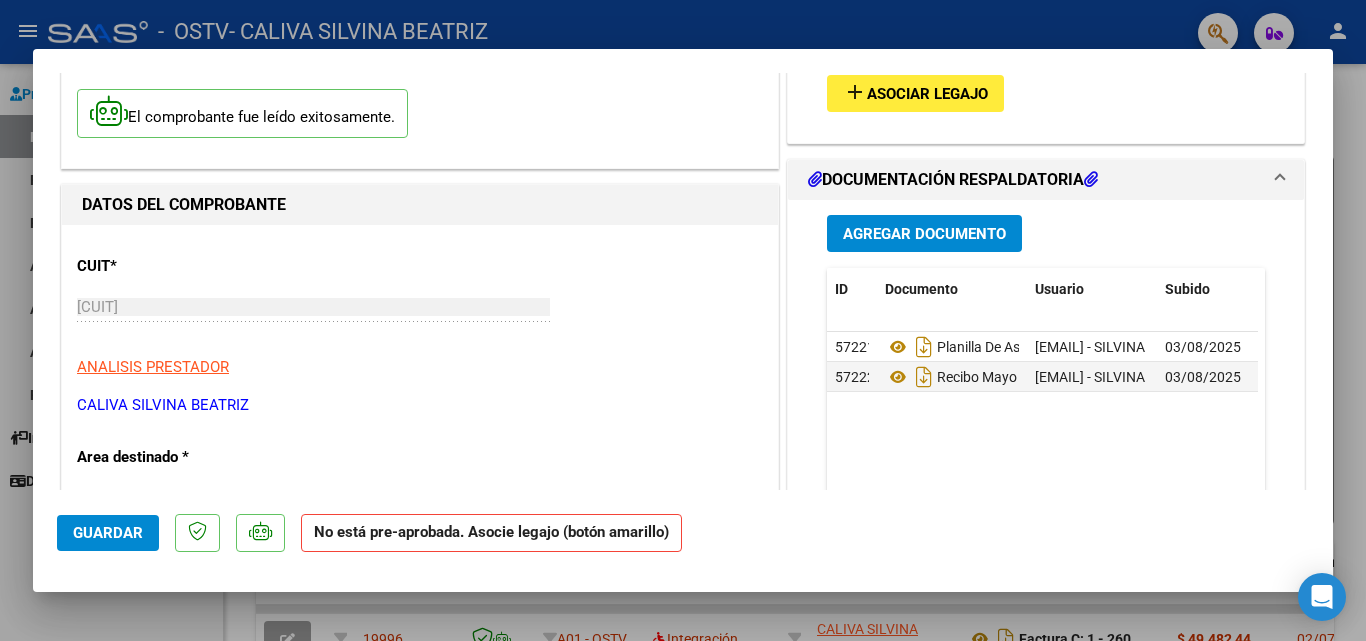 click on "Agregar Documento" at bounding box center (924, 233) 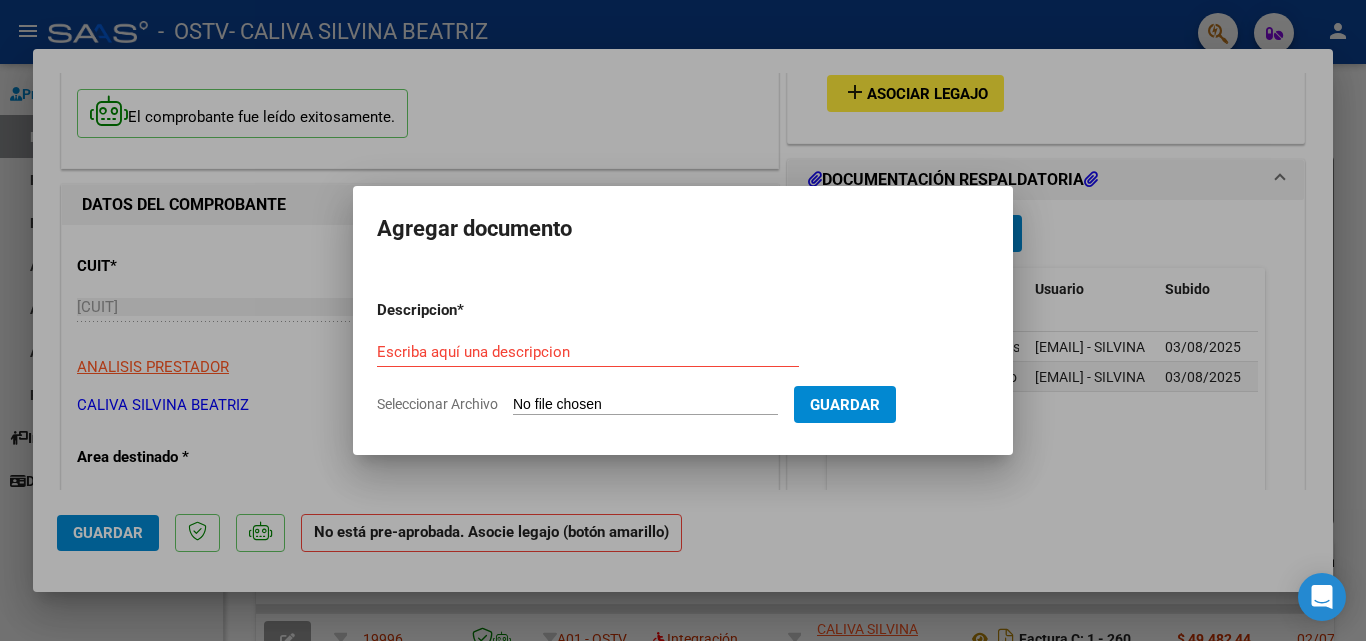 click on "Seleccionar Archivo" at bounding box center (645, 405) 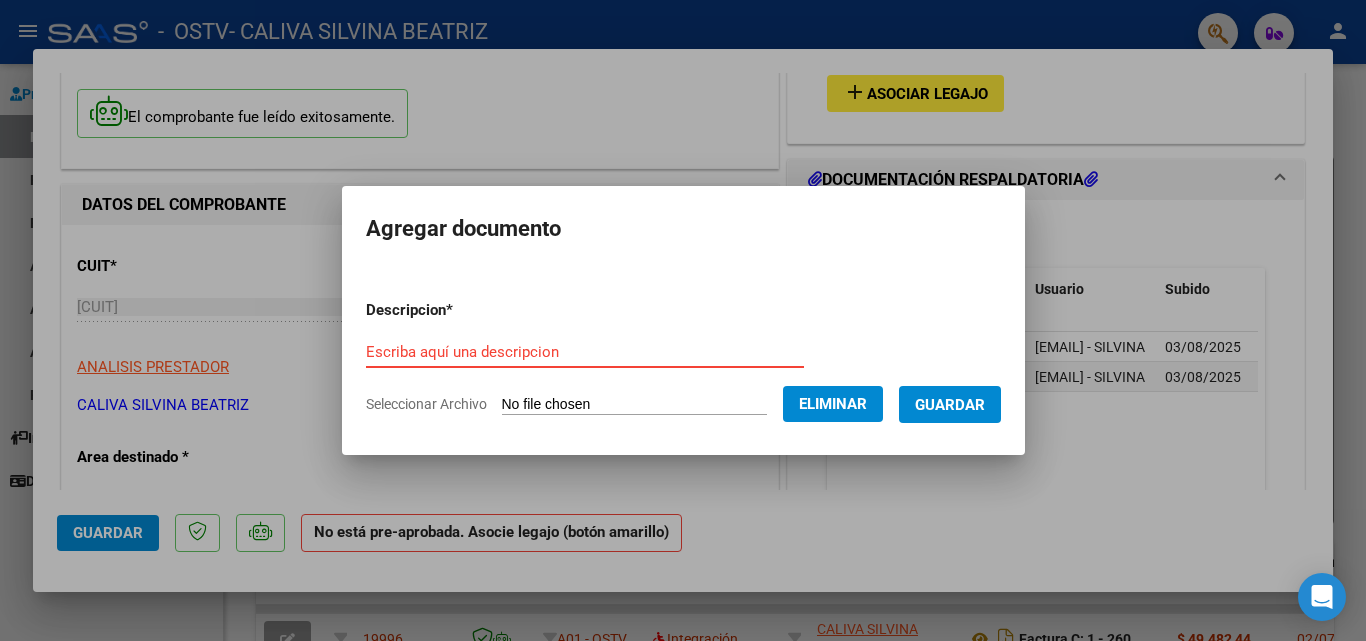 click on "Escriba aquí una descripcion" at bounding box center (585, 352) 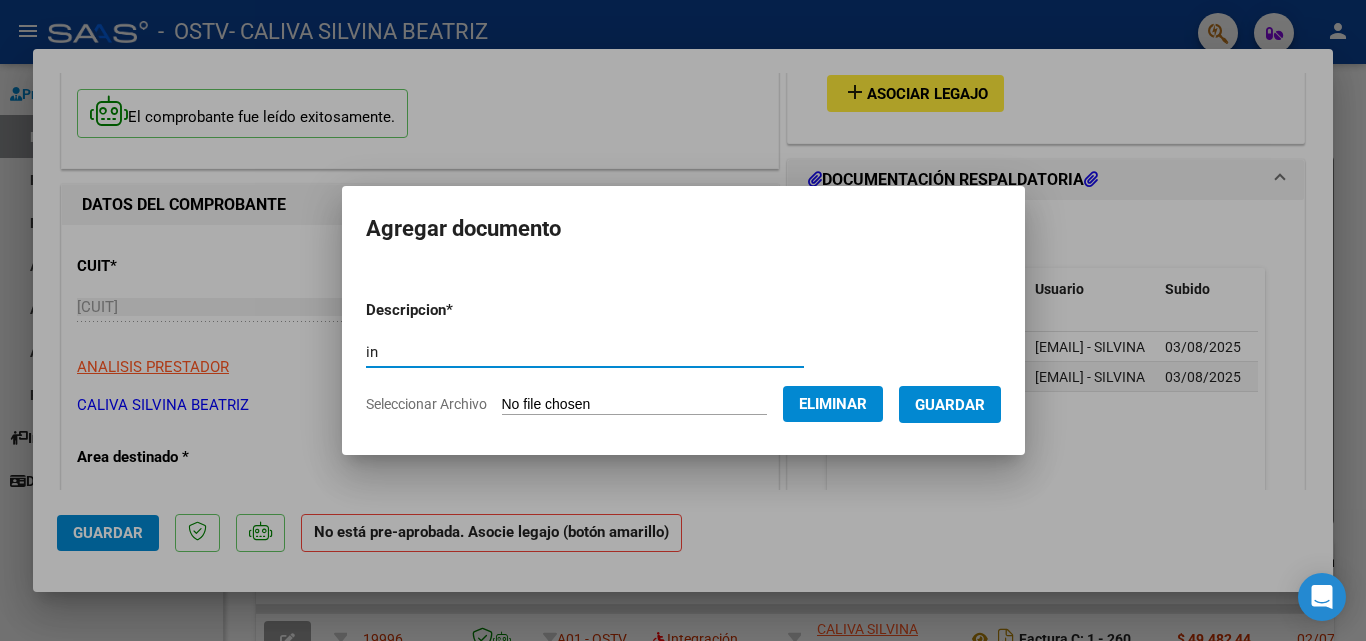 type on "i" 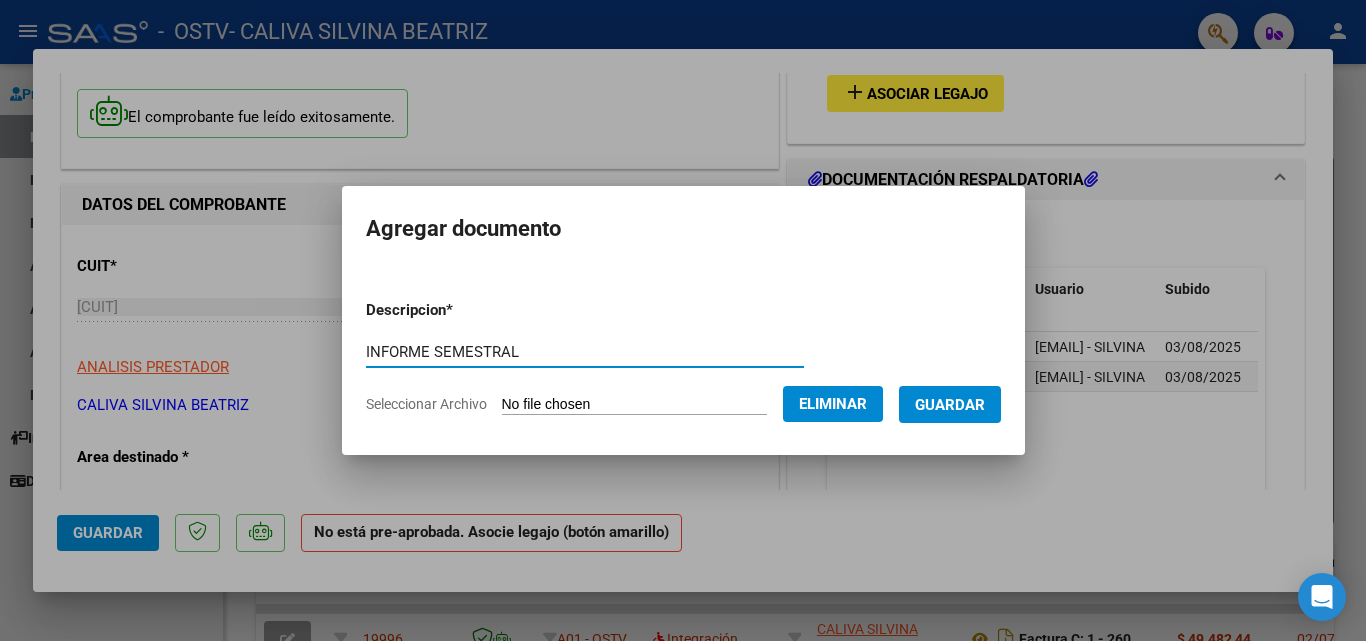 type on "INFORME SEMESTRAL" 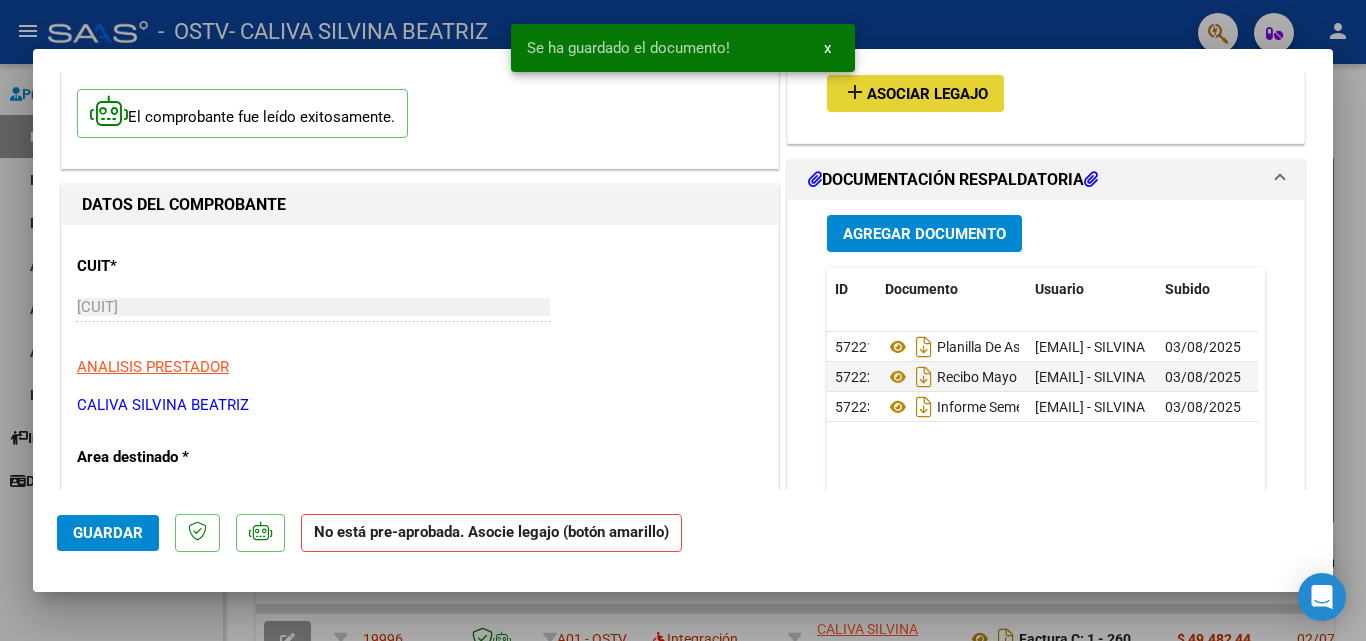 click on "Asociar Legajo" at bounding box center [927, 94] 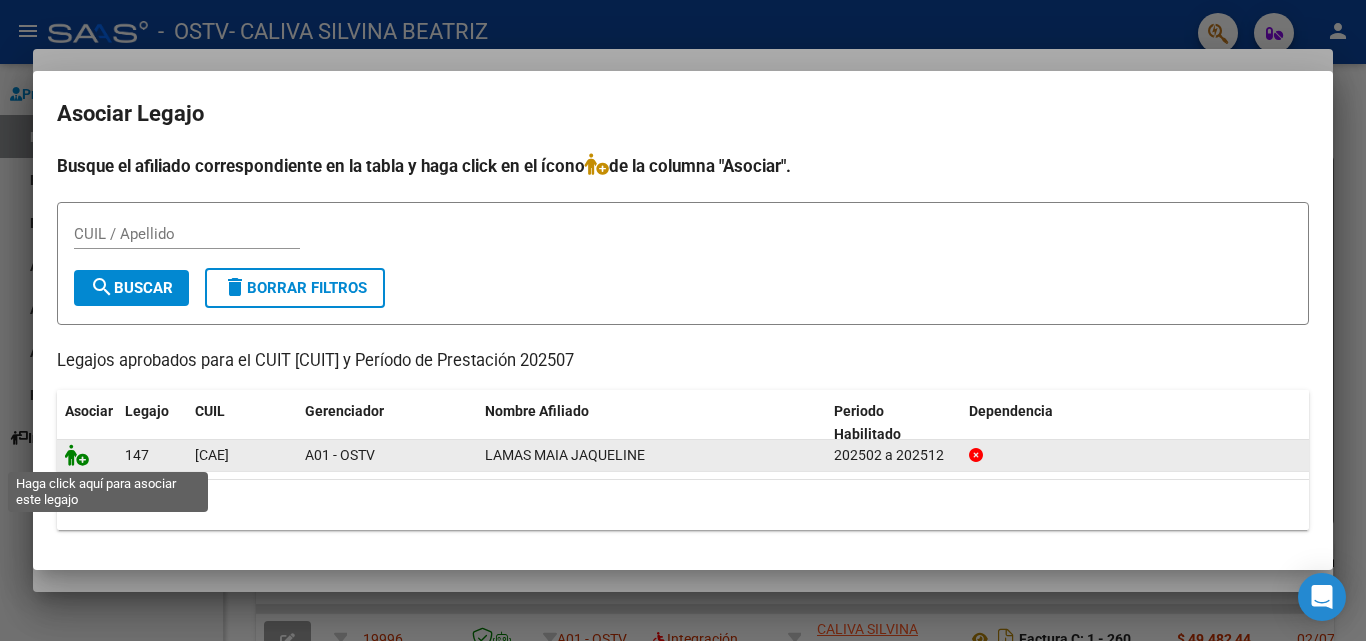 click 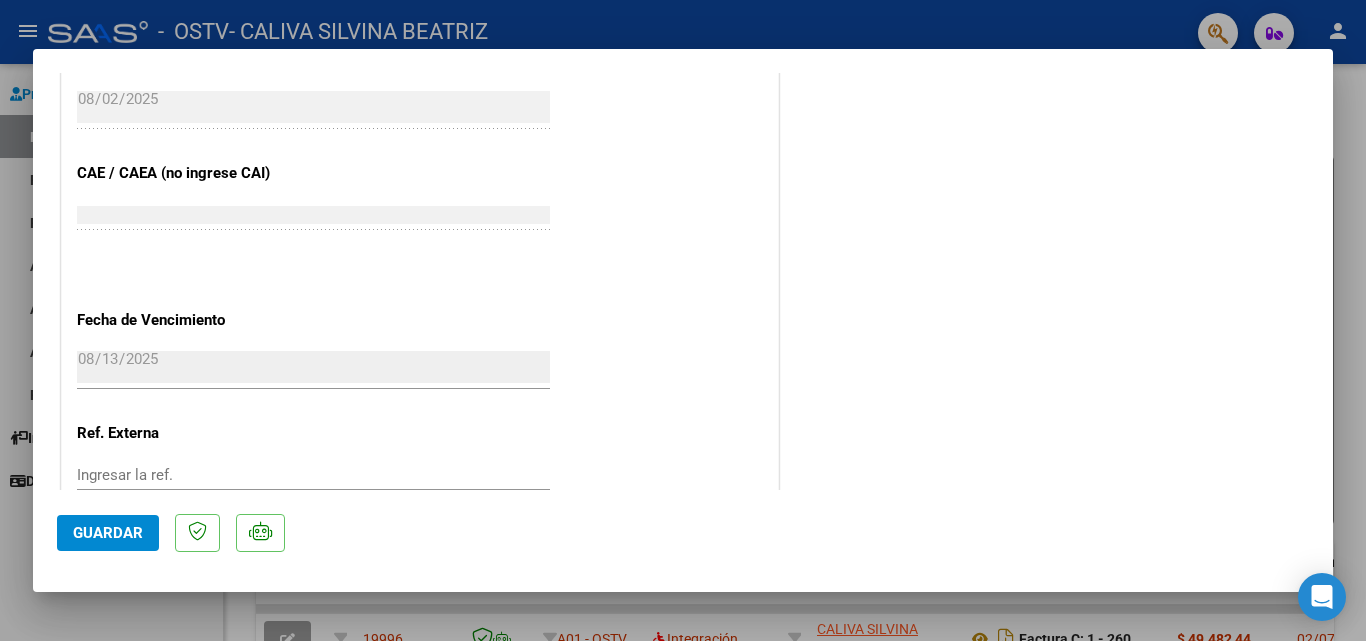 scroll, scrollTop: 1373, scrollLeft: 0, axis: vertical 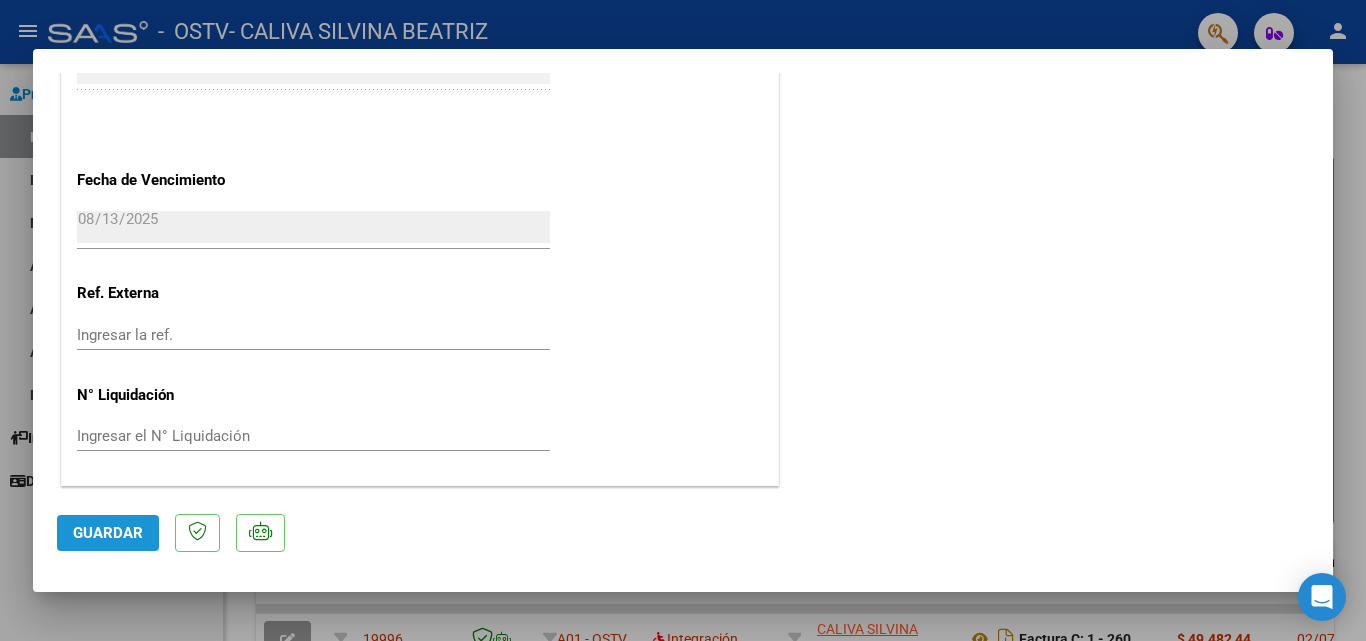 click on "Guardar" 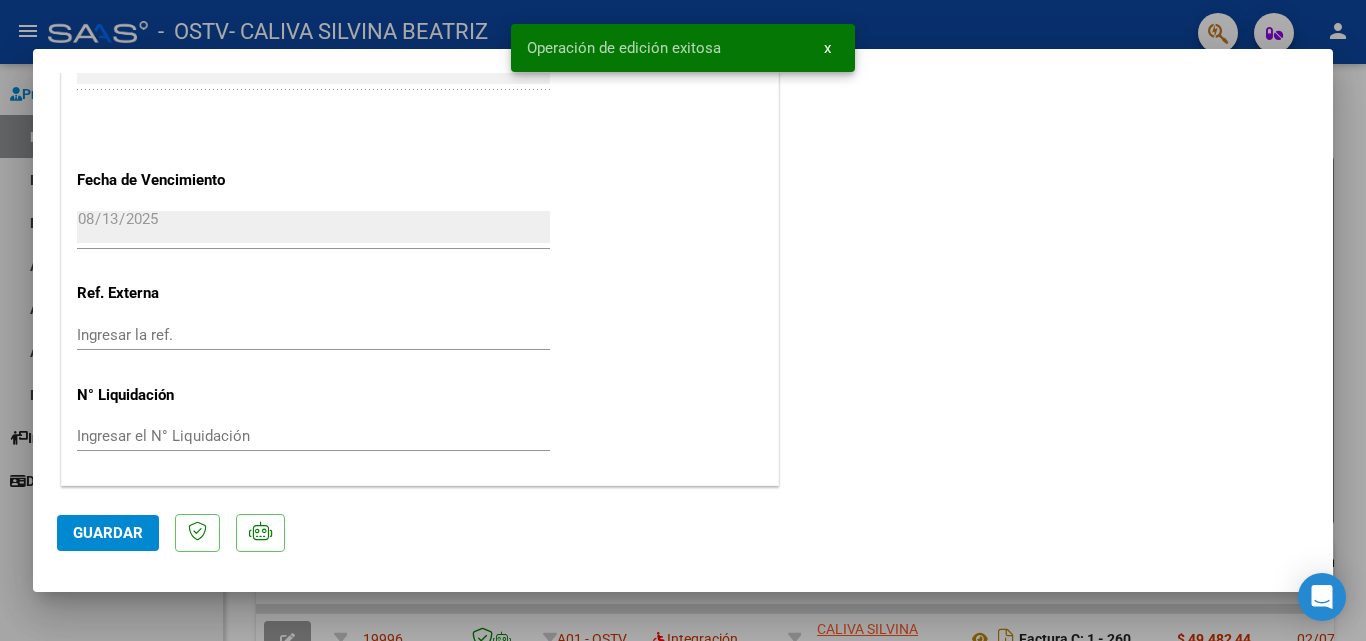 click at bounding box center (683, 320) 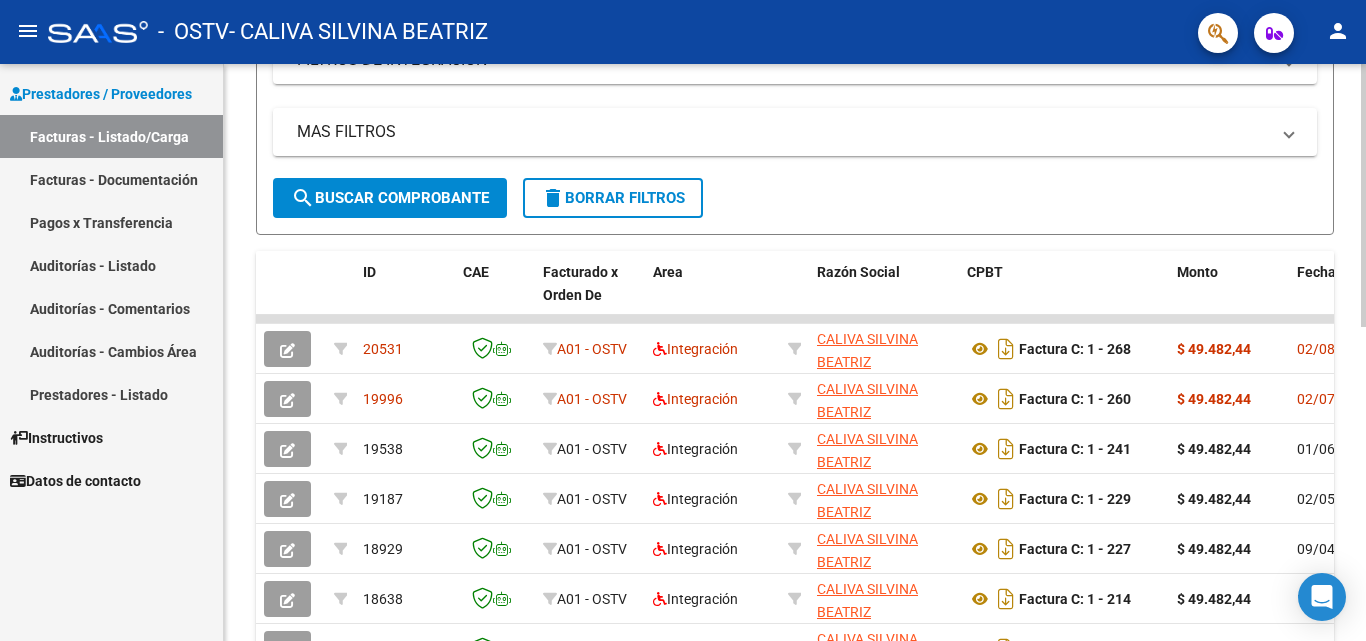 scroll, scrollTop: 378, scrollLeft: 0, axis: vertical 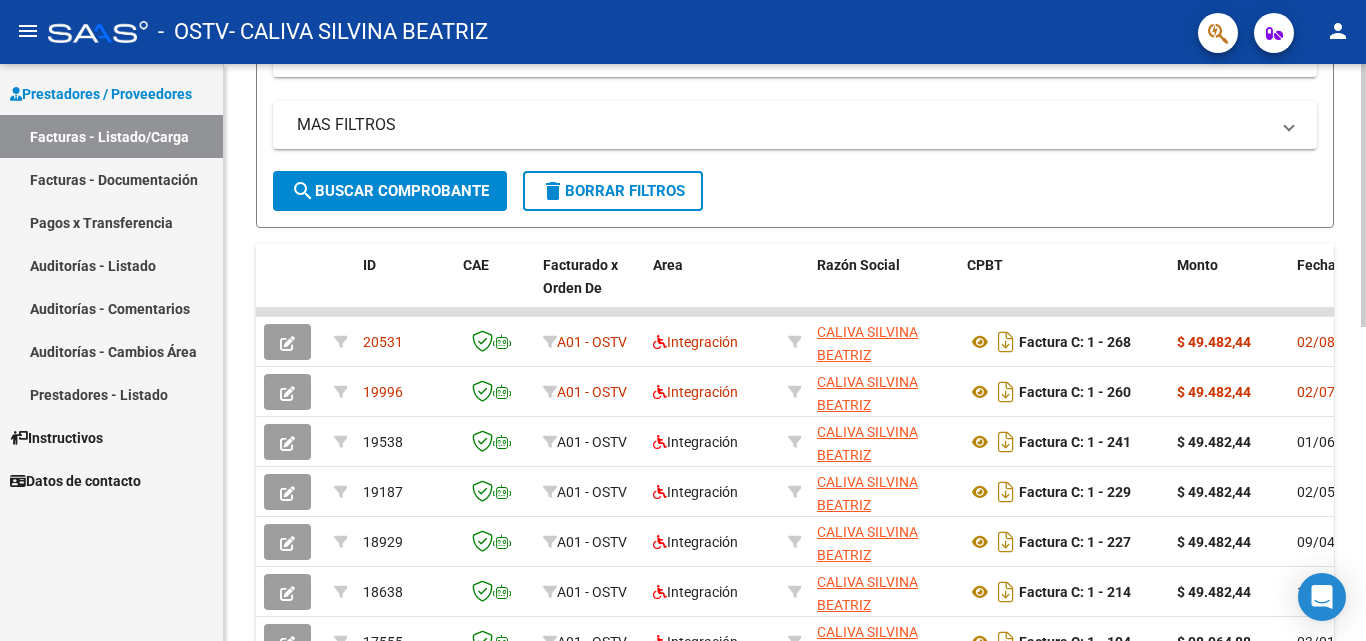click 